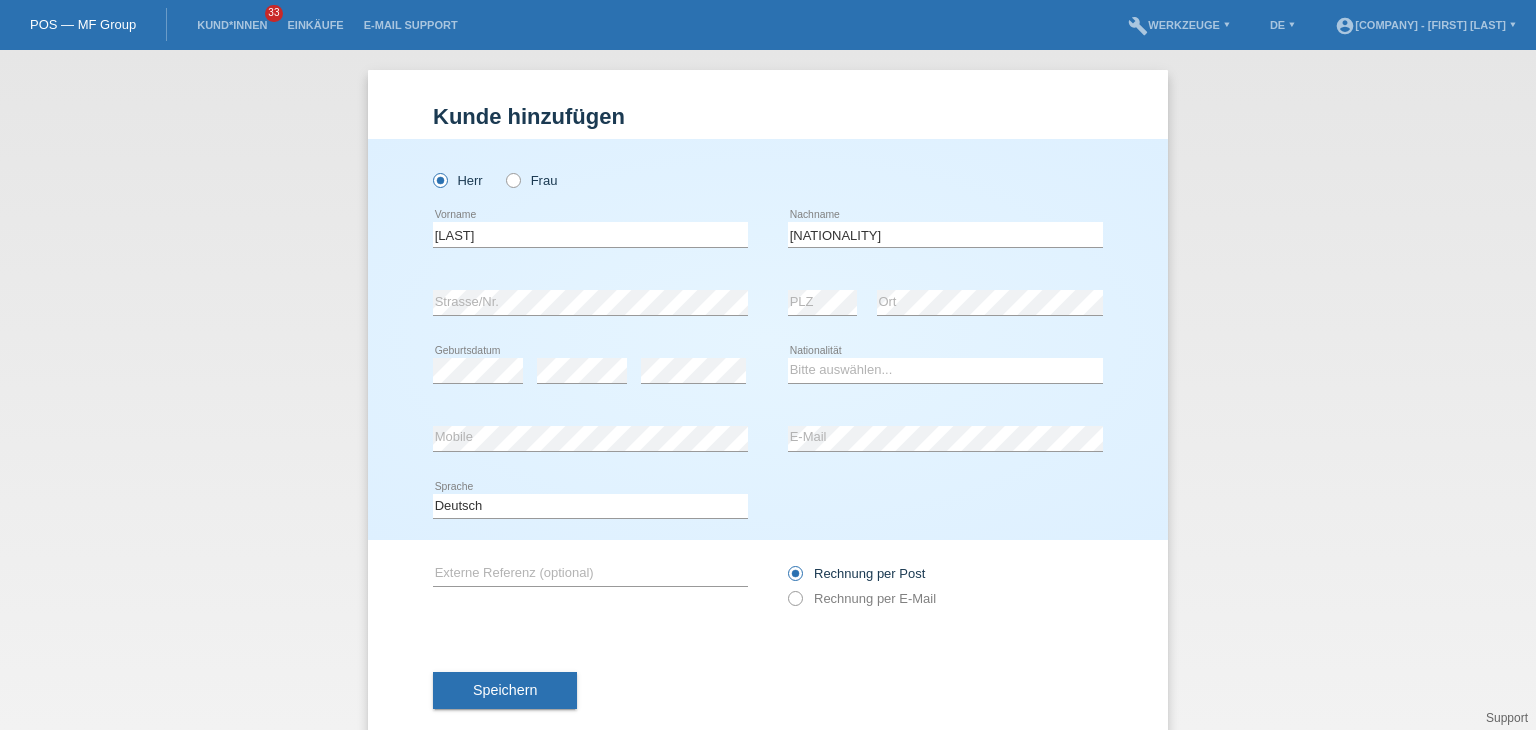 scroll, scrollTop: 0, scrollLeft: 0, axis: both 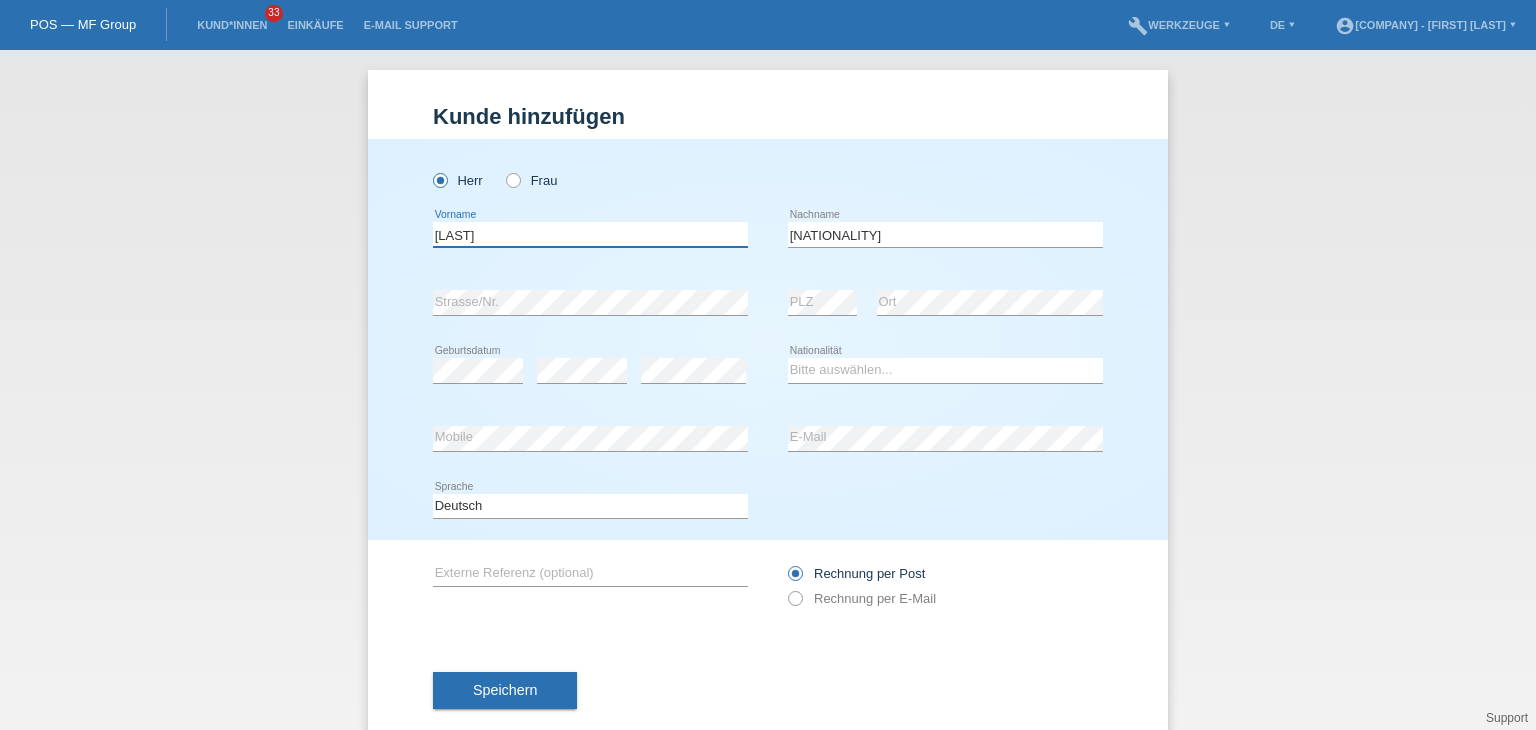 drag, startPoint x: 482, startPoint y: 244, endPoint x: 361, endPoint y: 245, distance: 121.004135 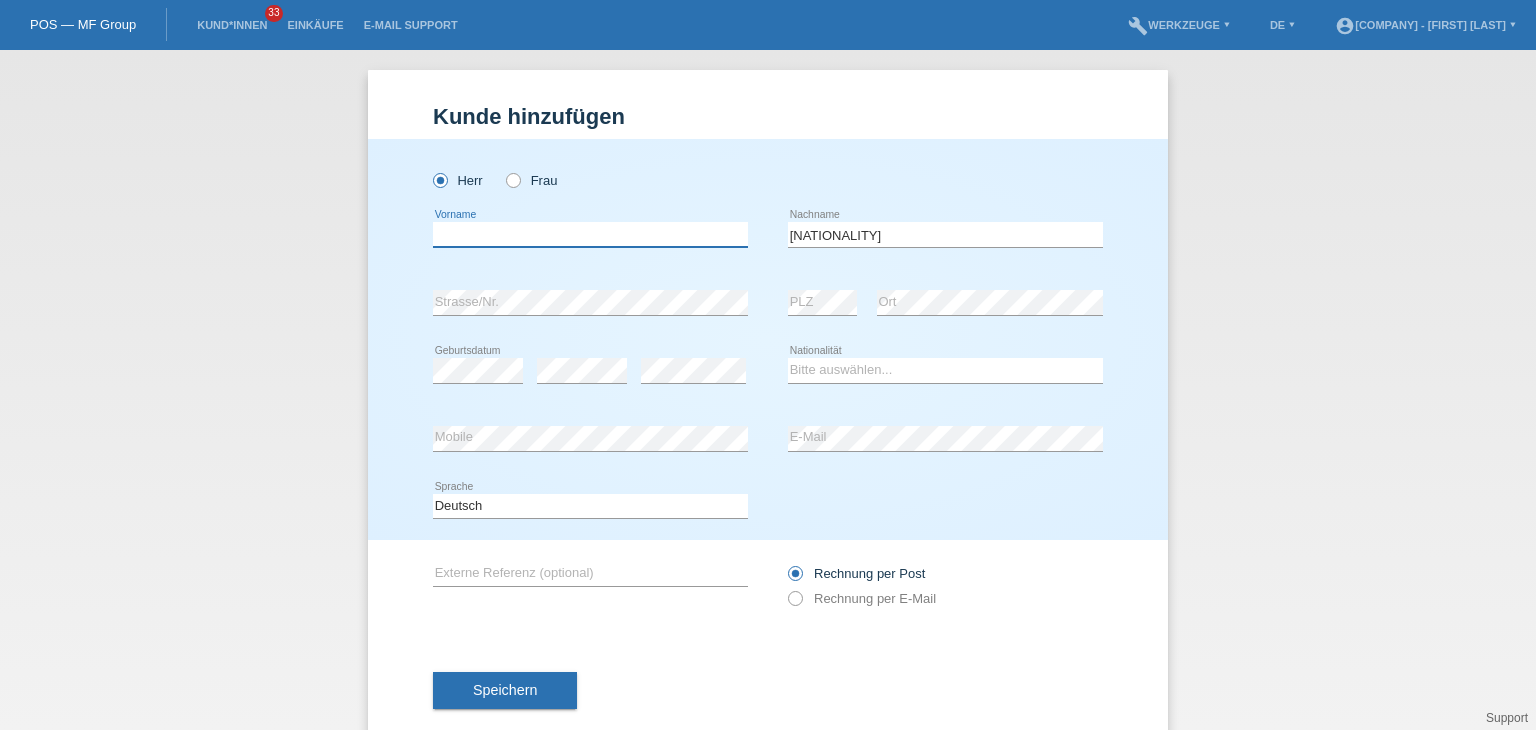 type 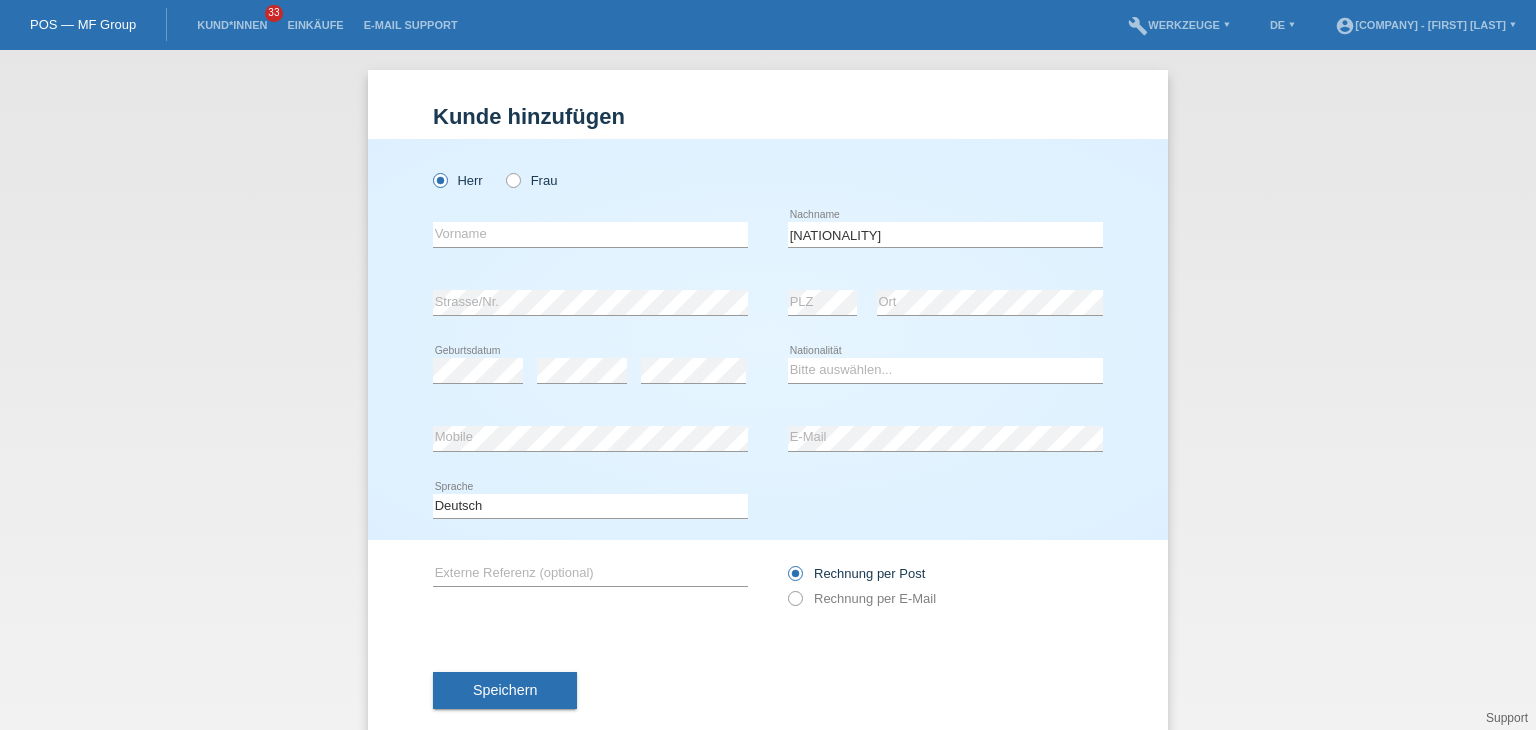 click on "Kund*in hinzufügen
Kunde hinzufügen
Kundin hinzufügen
Herr
Frau
error Vorname error C" at bounding box center [768, 390] 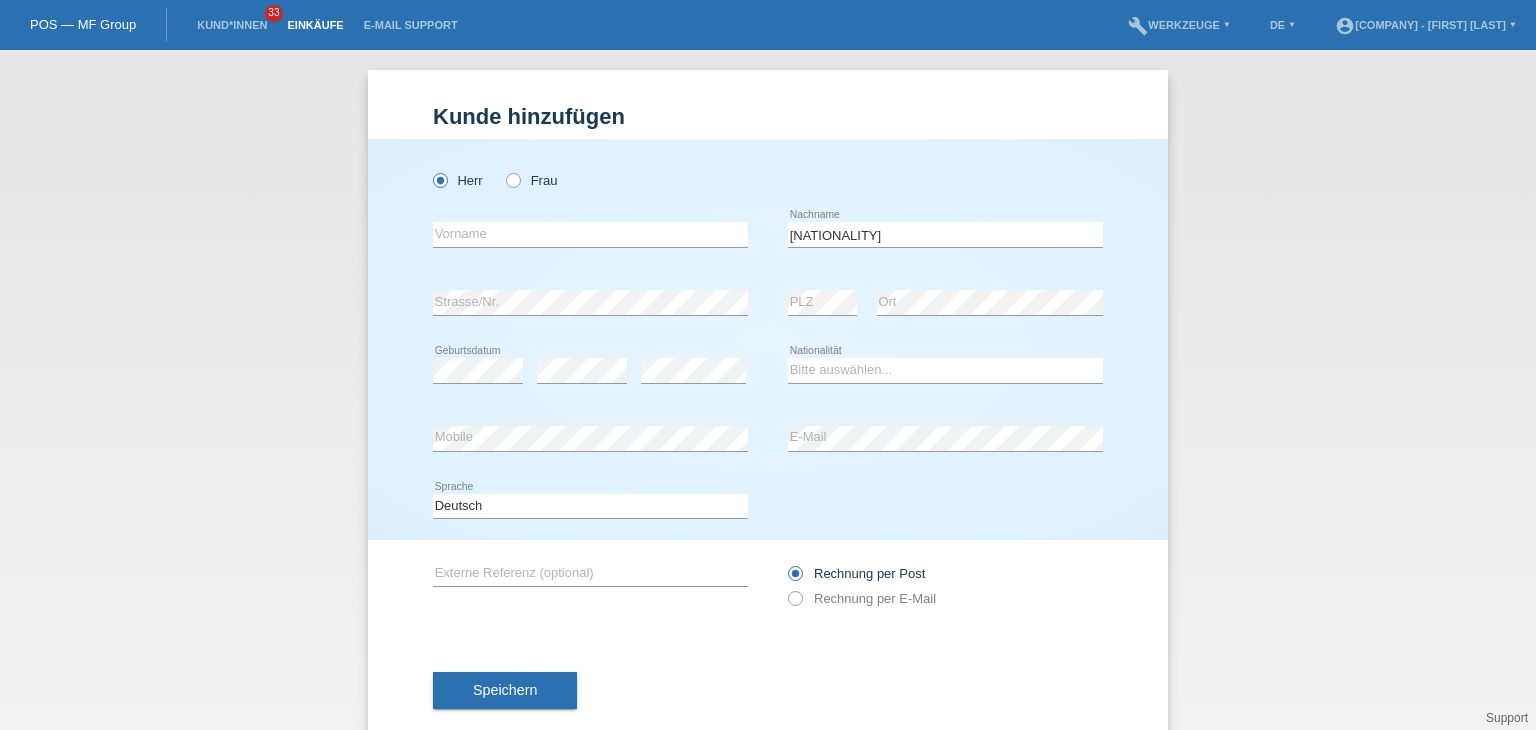click on "Einkäufe" at bounding box center [315, 25] 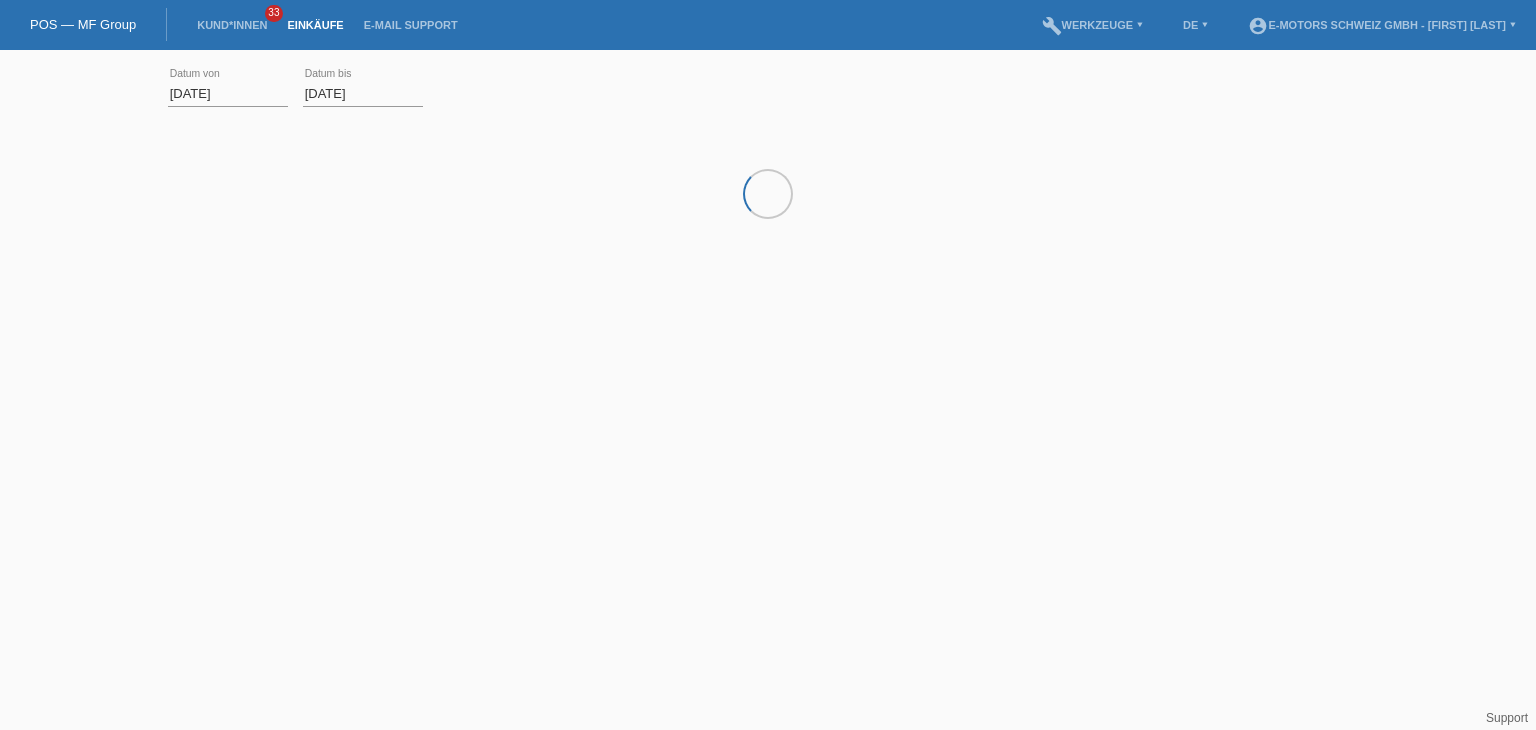 scroll, scrollTop: 0, scrollLeft: 0, axis: both 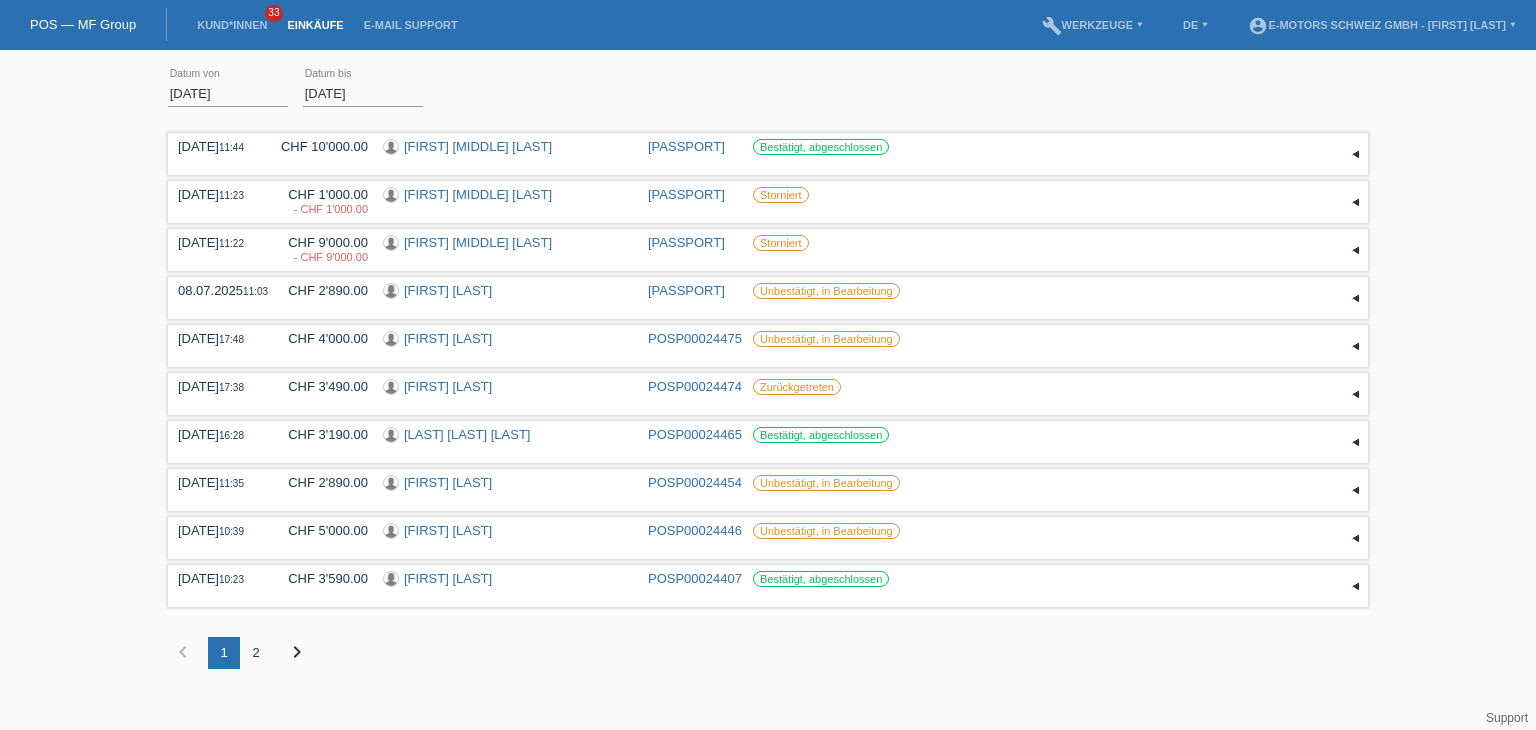 click on "2" at bounding box center [256, 653] 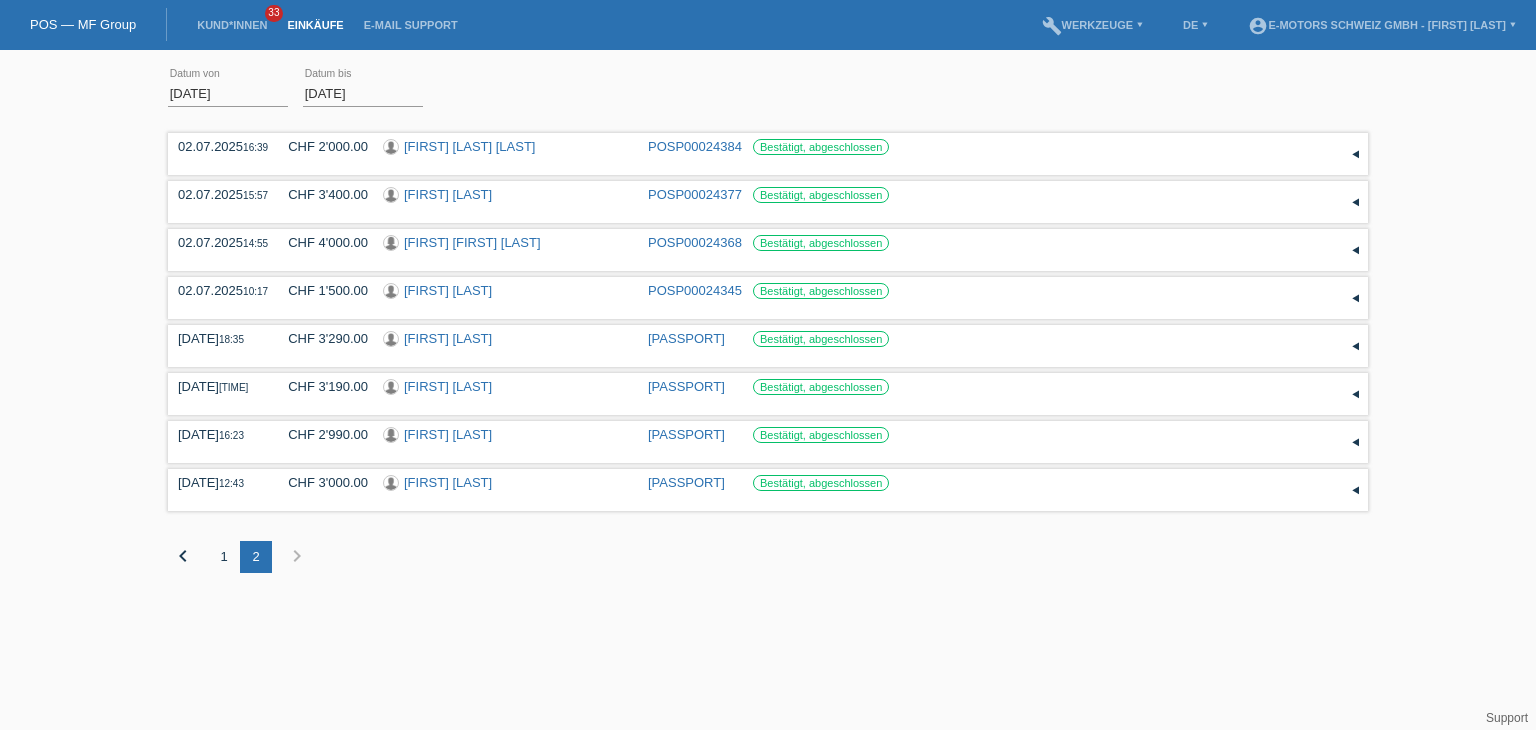click on "1" at bounding box center (224, 557) 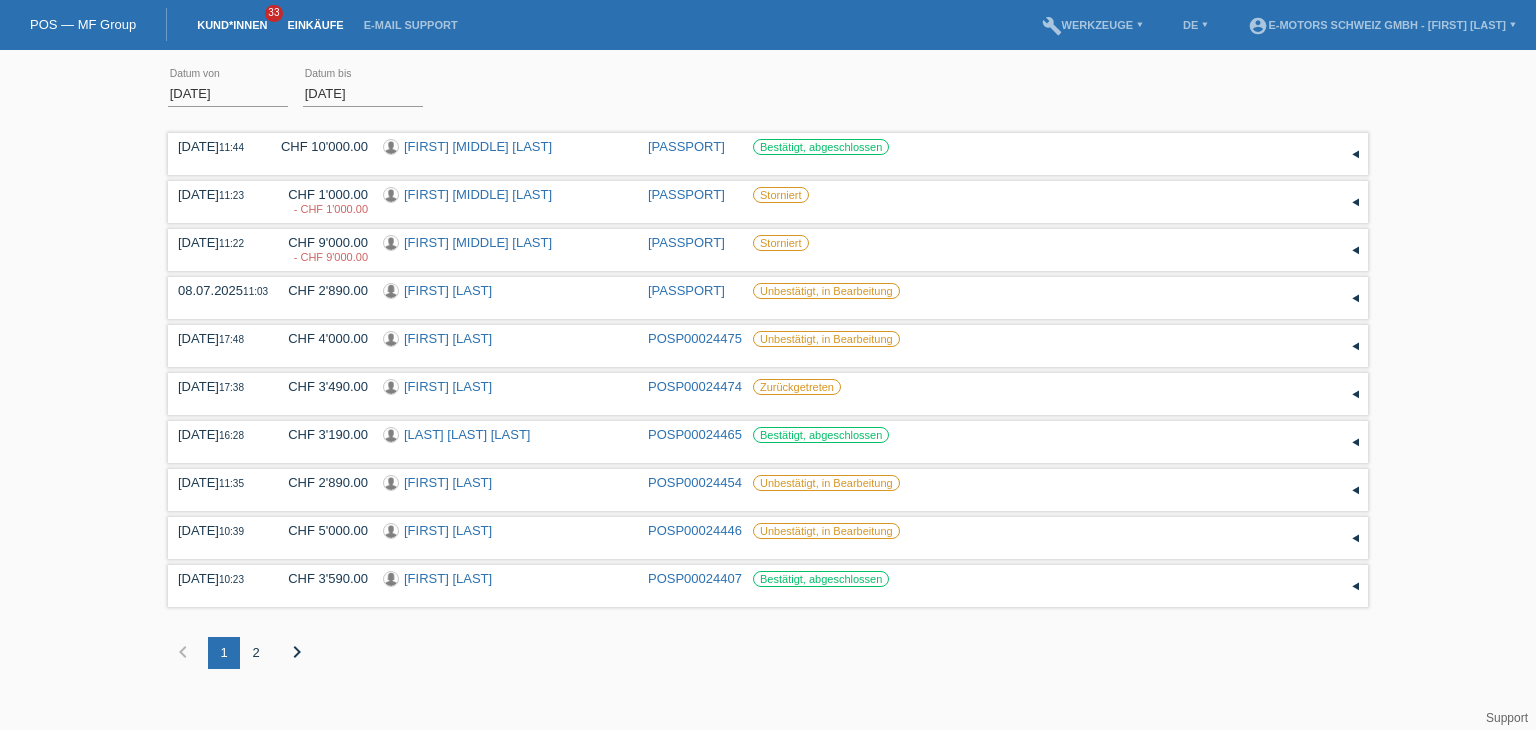 click on "Kund*innen" at bounding box center [232, 25] 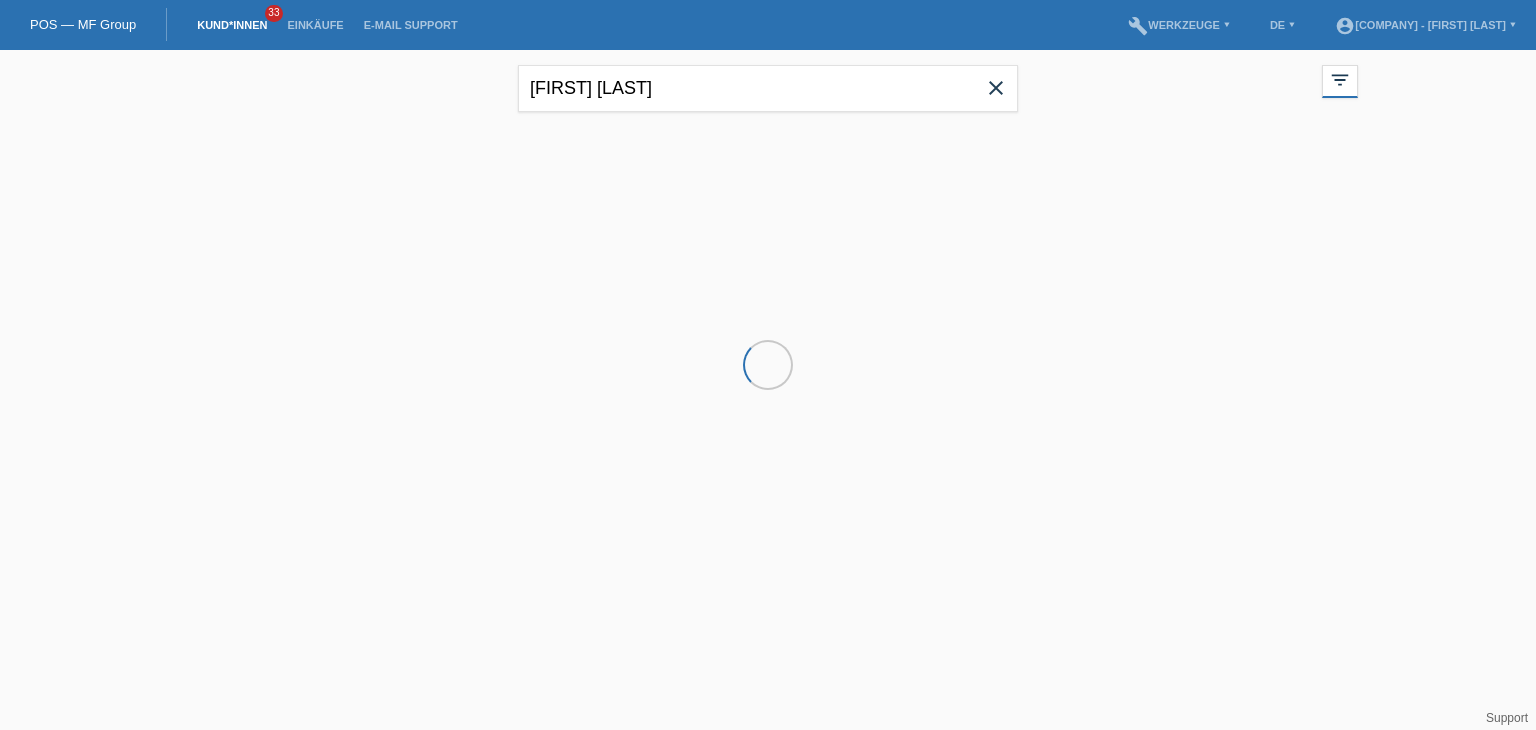 scroll, scrollTop: 0, scrollLeft: 0, axis: both 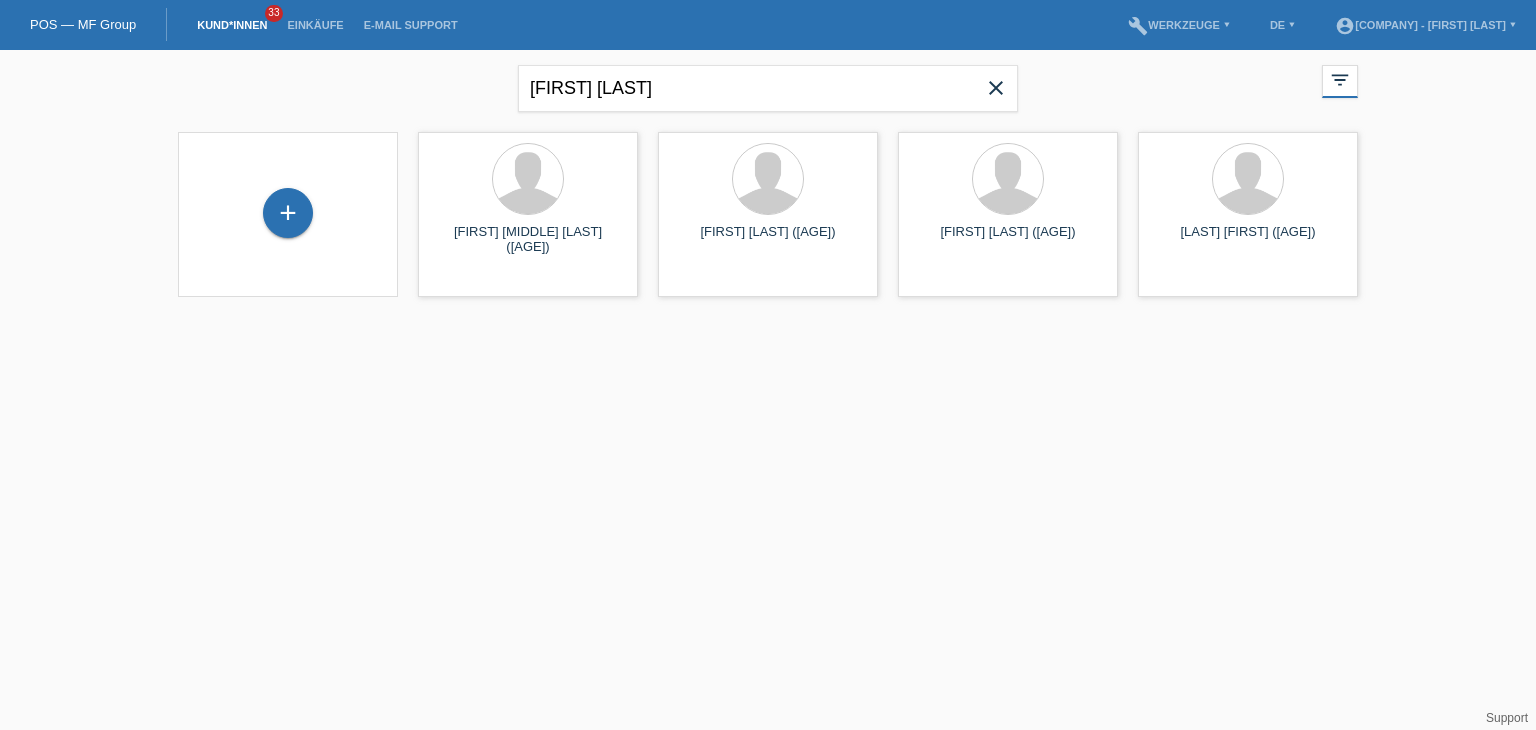 click on "Einkäufe" at bounding box center [315, 25] 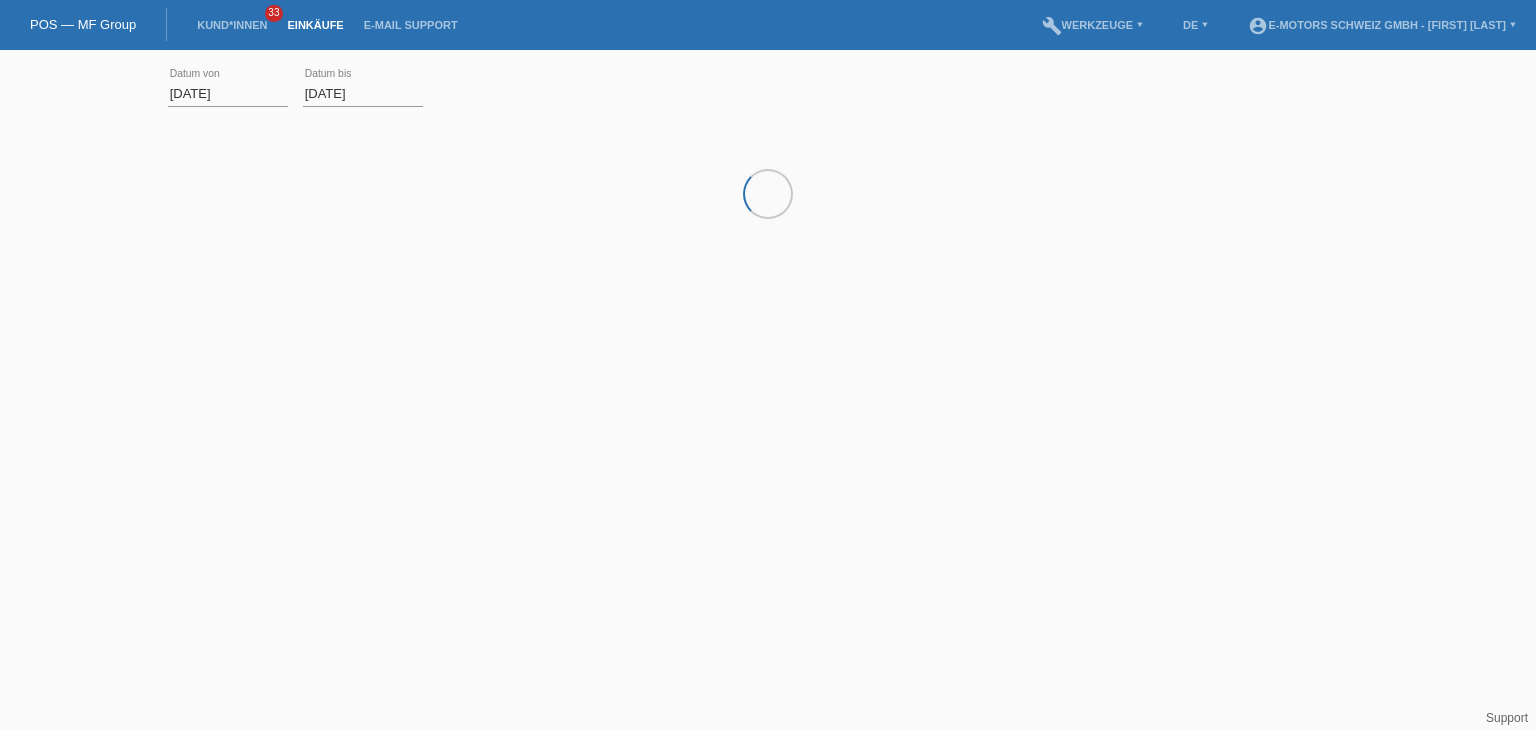 scroll, scrollTop: 0, scrollLeft: 0, axis: both 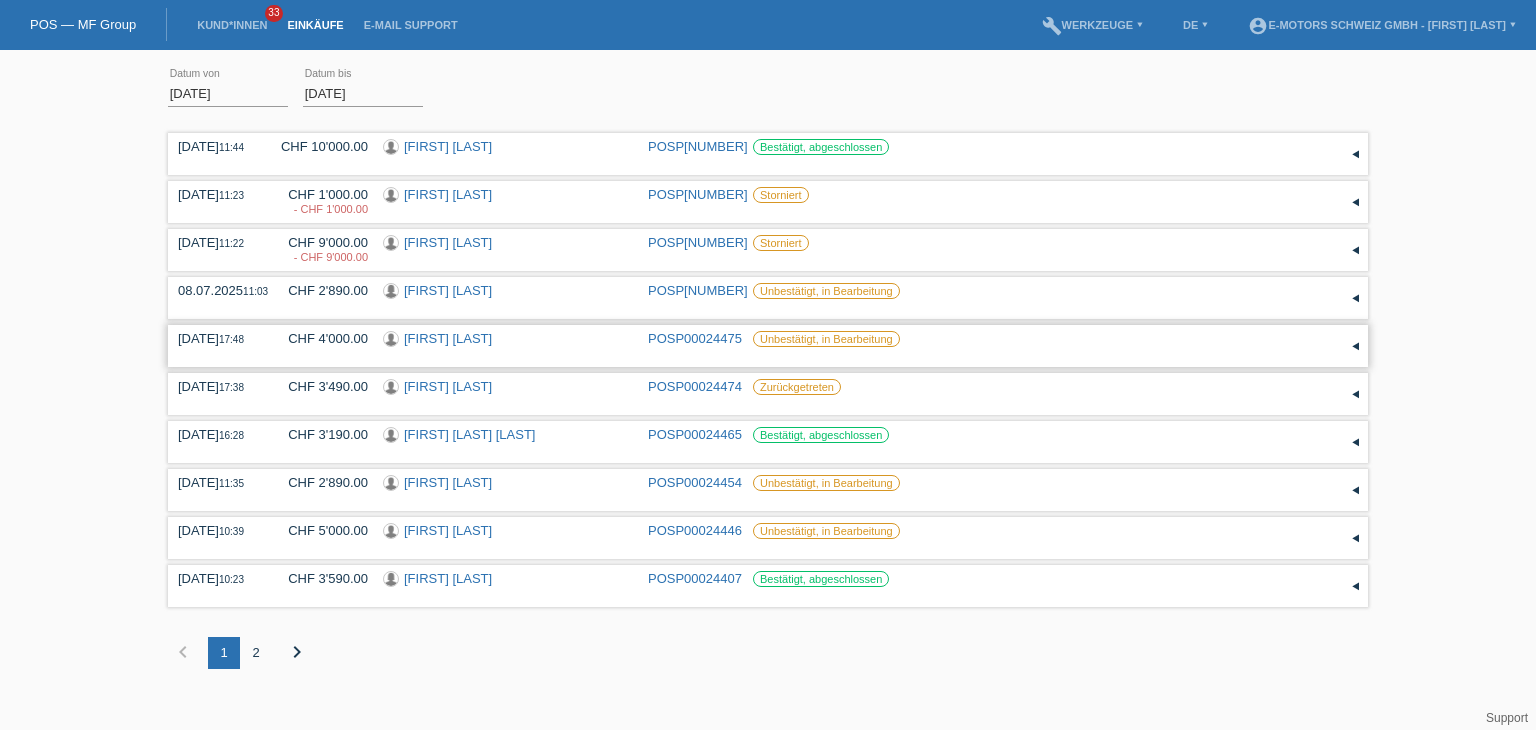 click on "[FIRST] [LAST]" at bounding box center (448, 338) 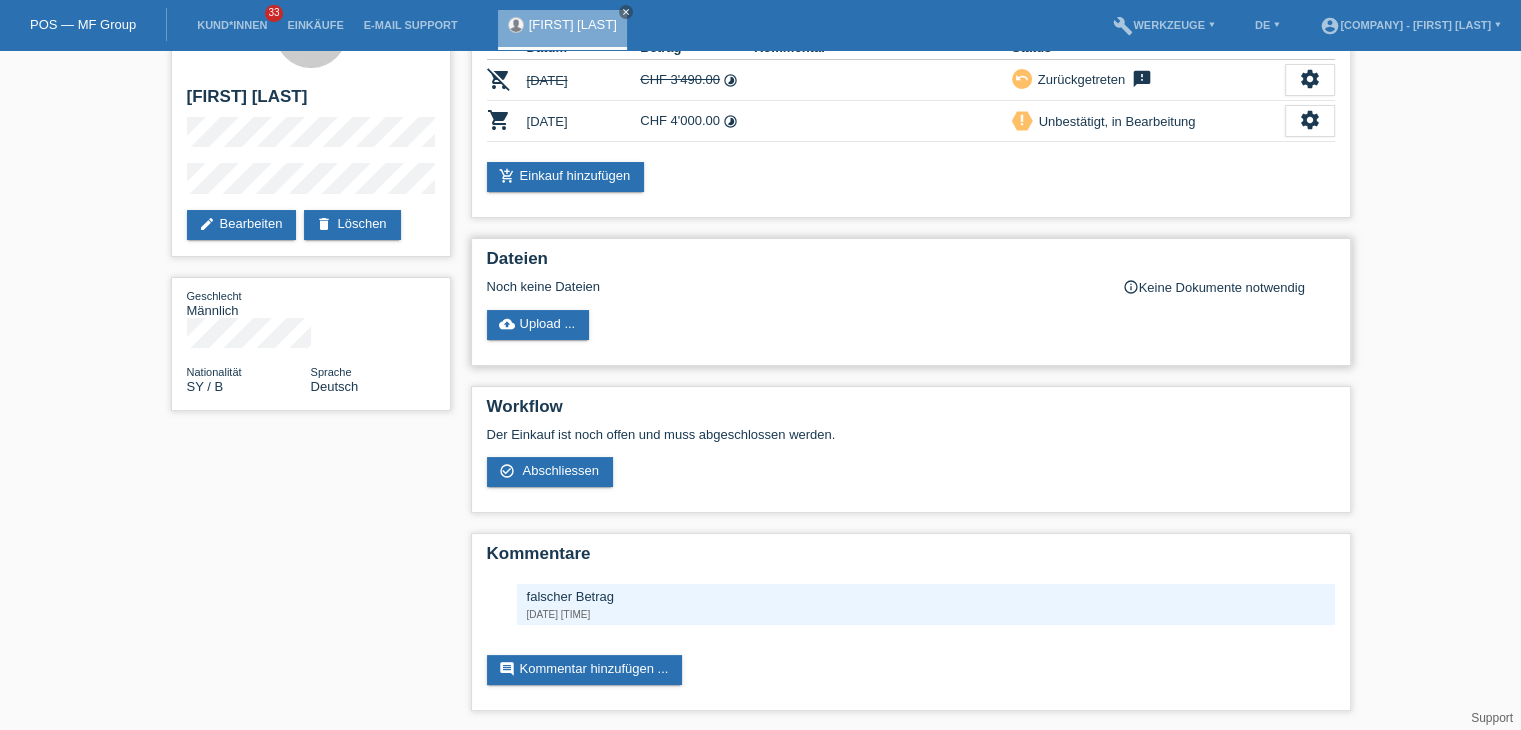 scroll, scrollTop: 0, scrollLeft: 0, axis: both 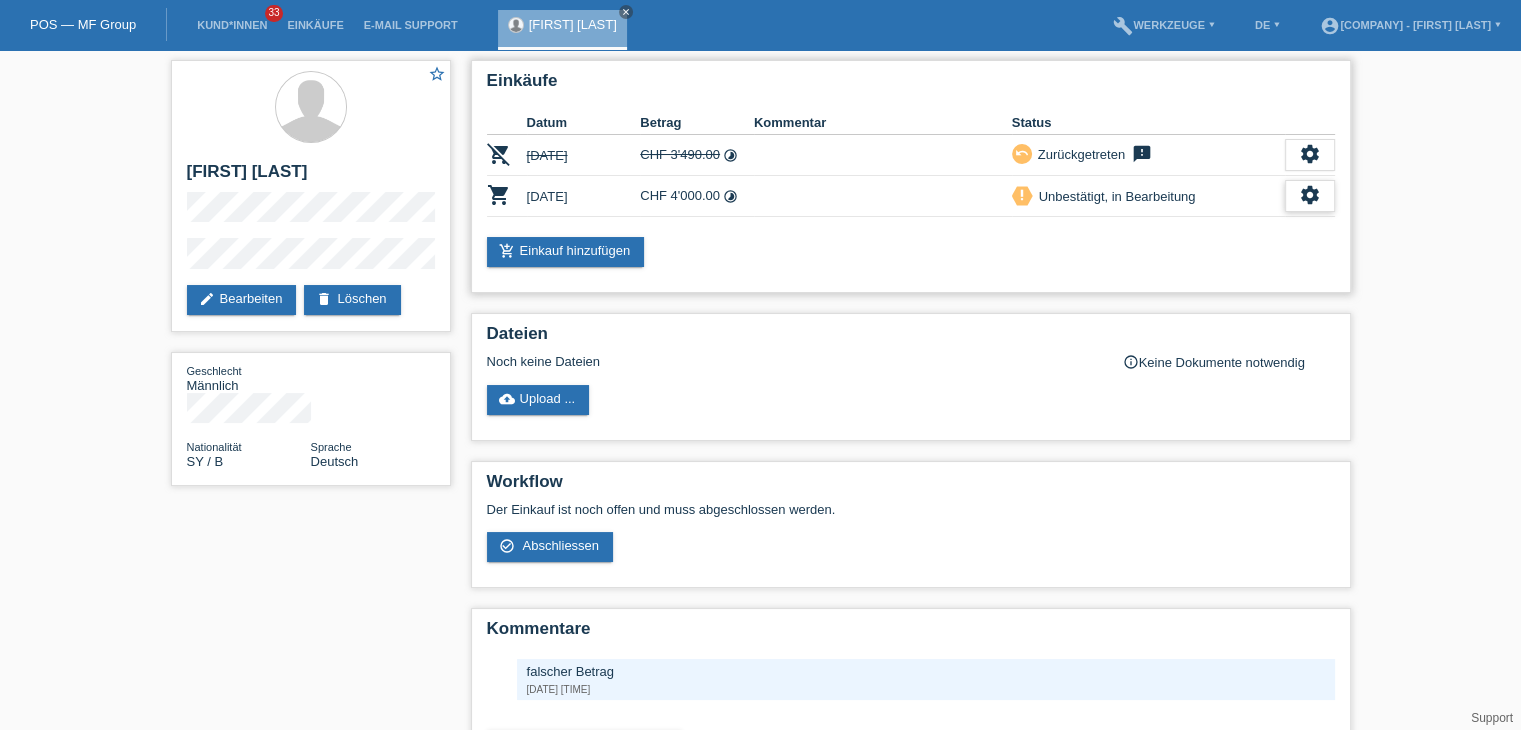 click on "settings" at bounding box center (1310, 154) 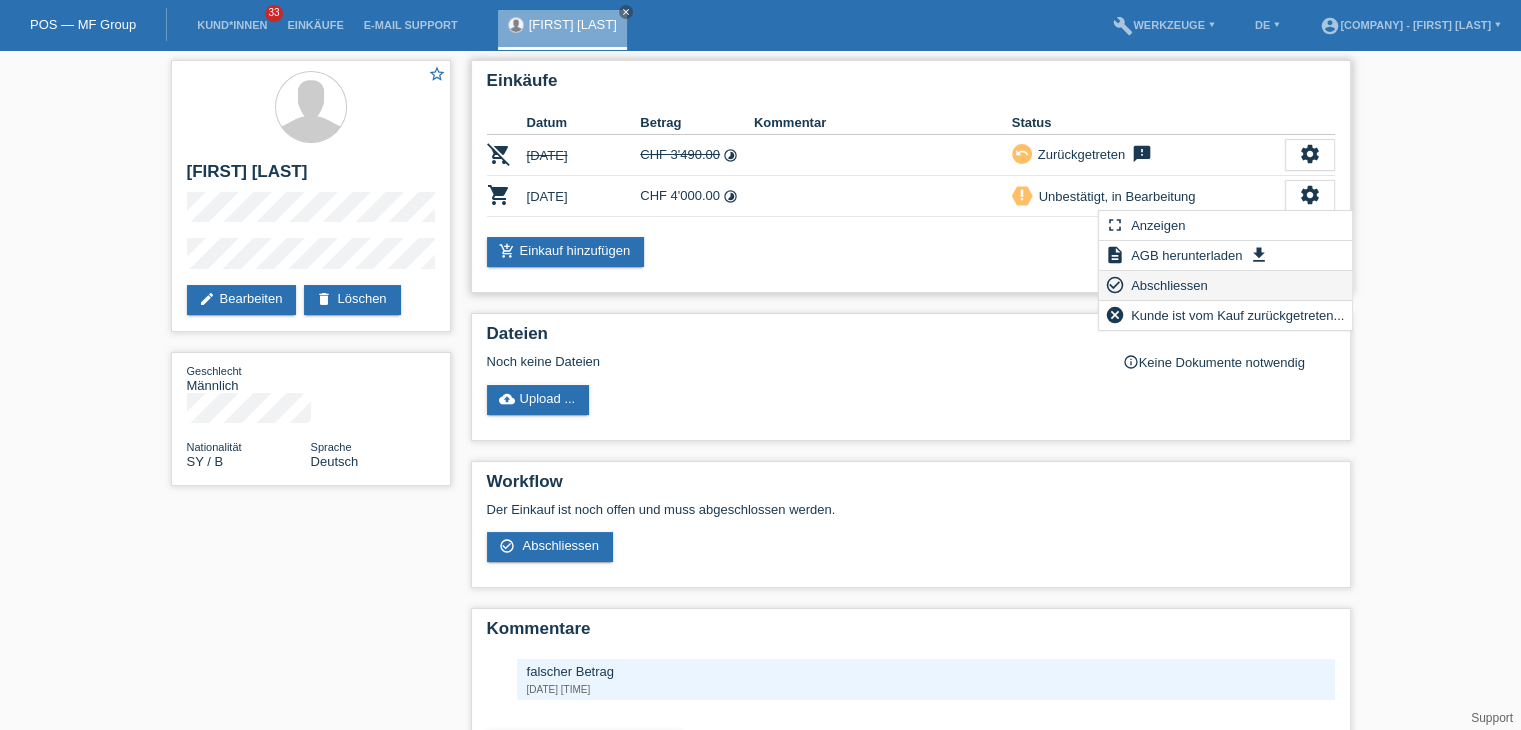 click on "Abschliessen" at bounding box center (1169, 285) 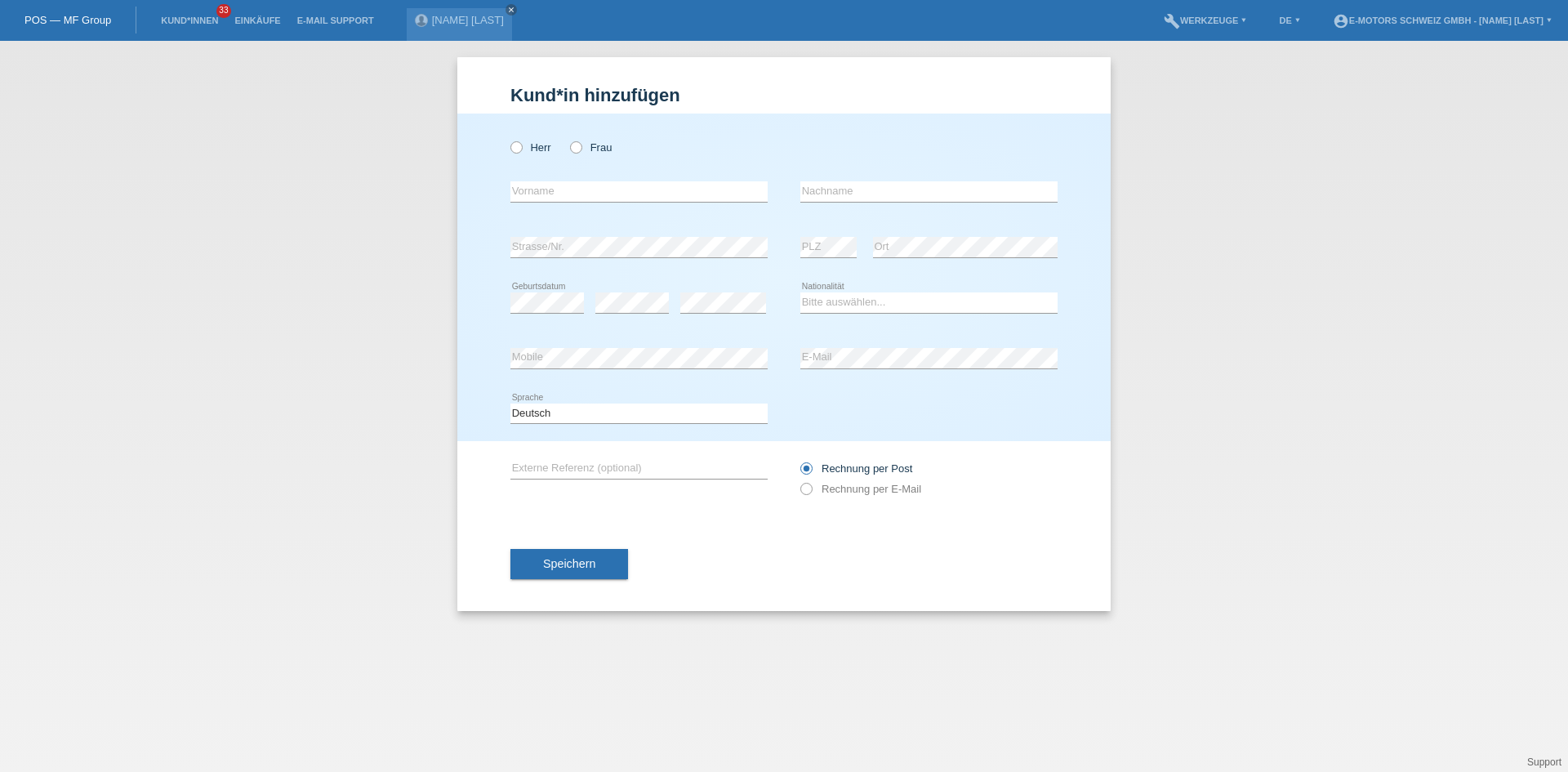 scroll, scrollTop: 0, scrollLeft: 0, axis: both 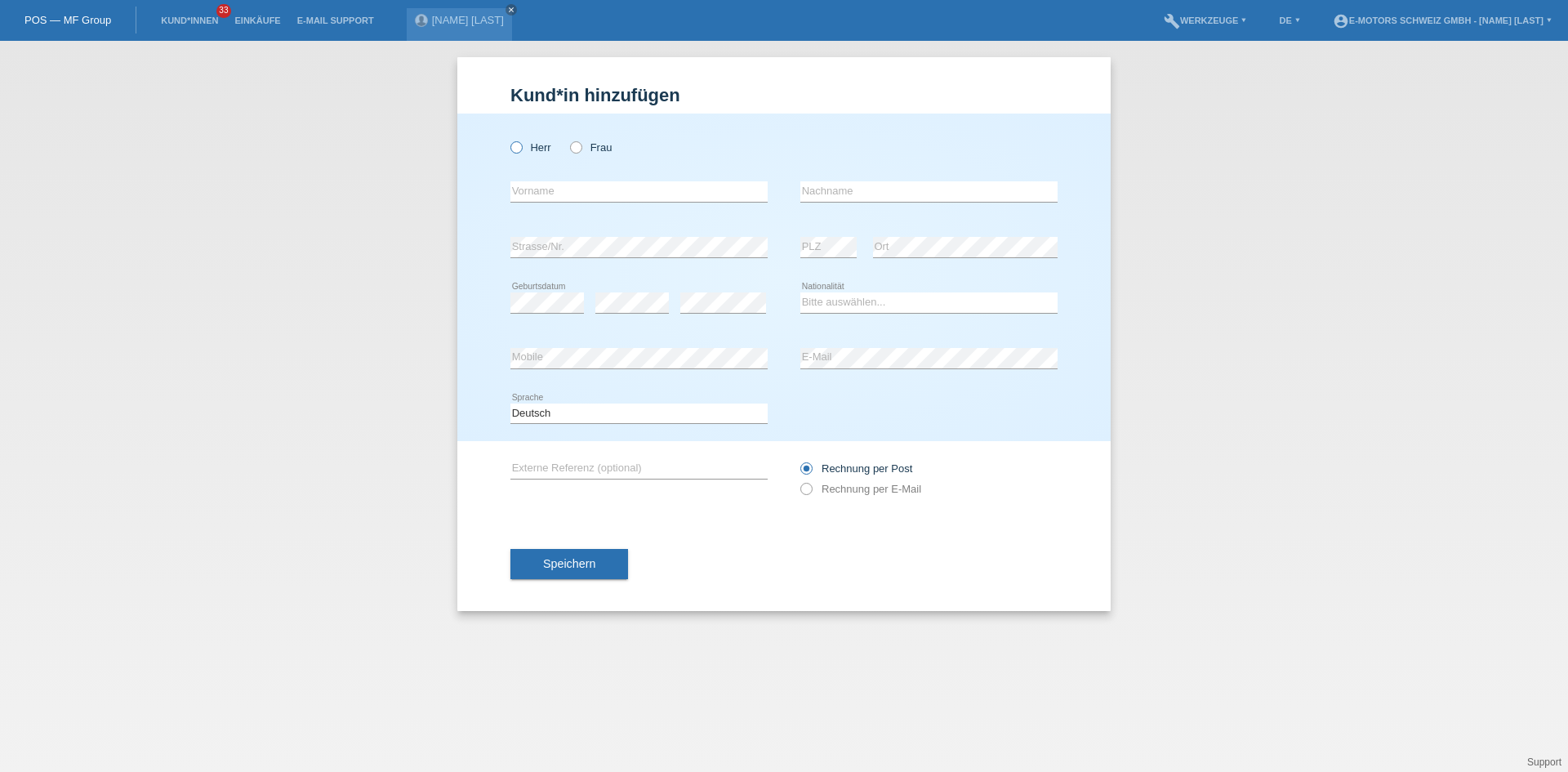 click at bounding box center (508, 139) 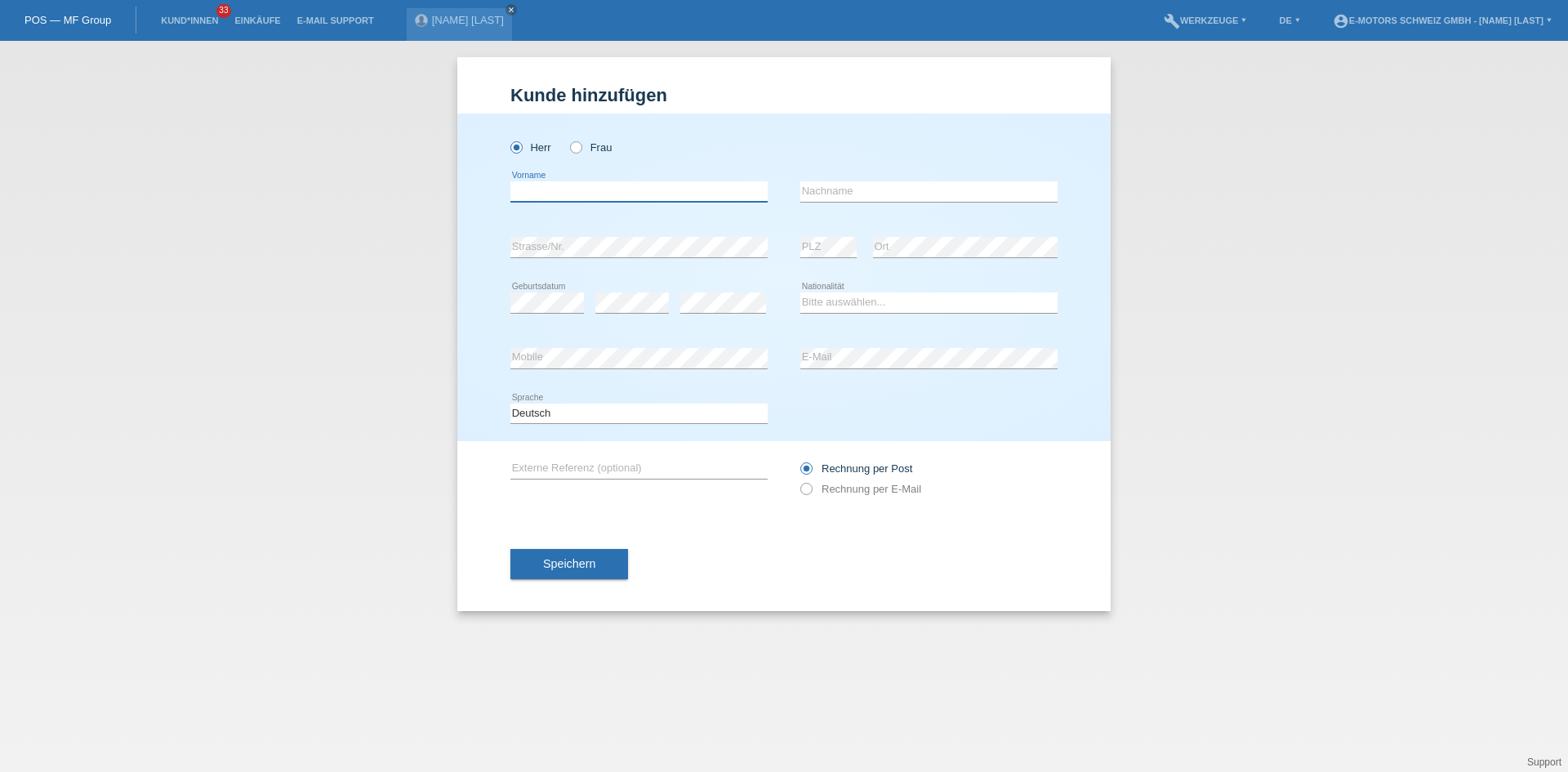 click at bounding box center [639, 191] 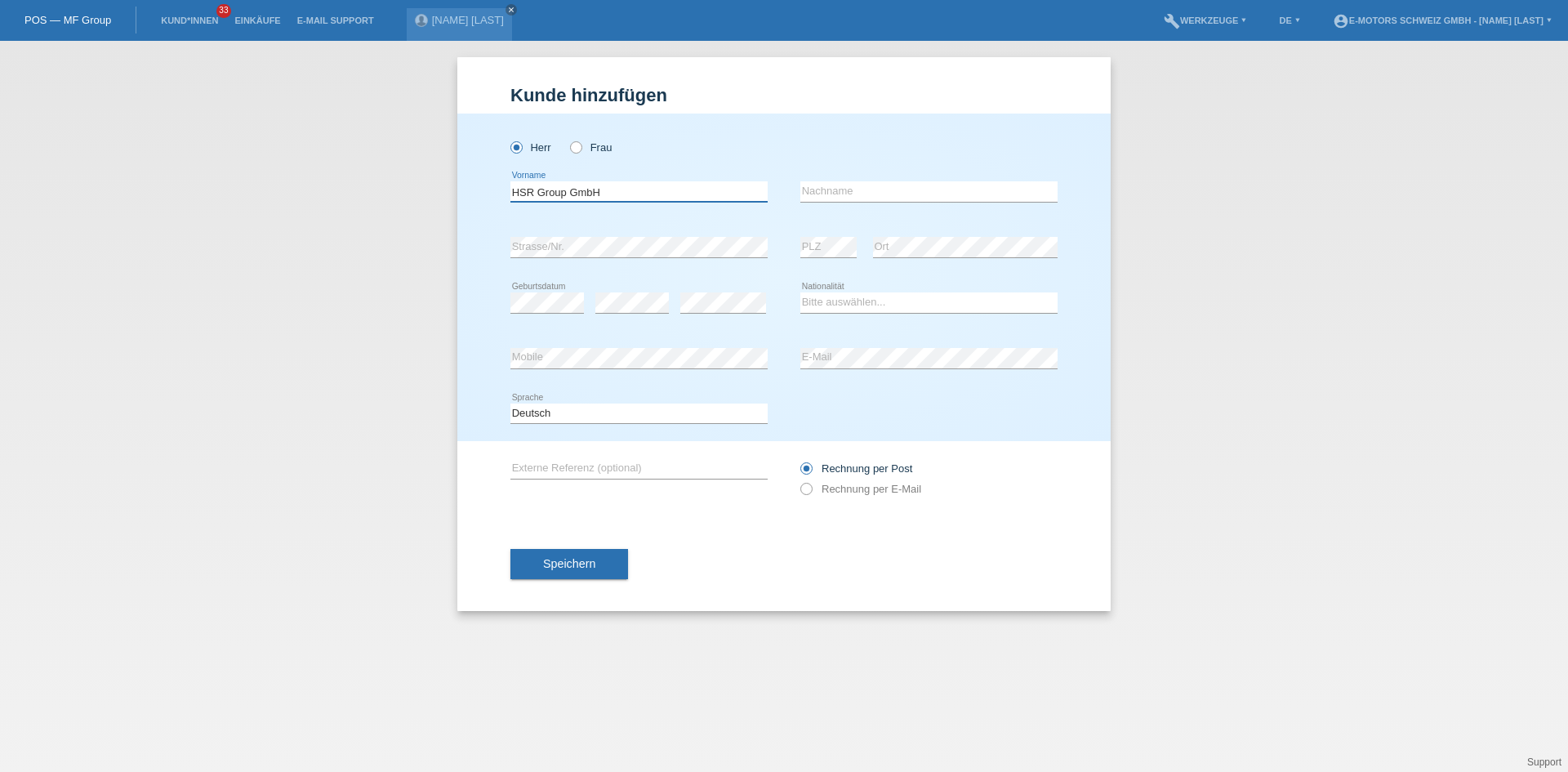 drag, startPoint x: 610, startPoint y: 186, endPoint x: 376, endPoint y: 197, distance: 234.2584 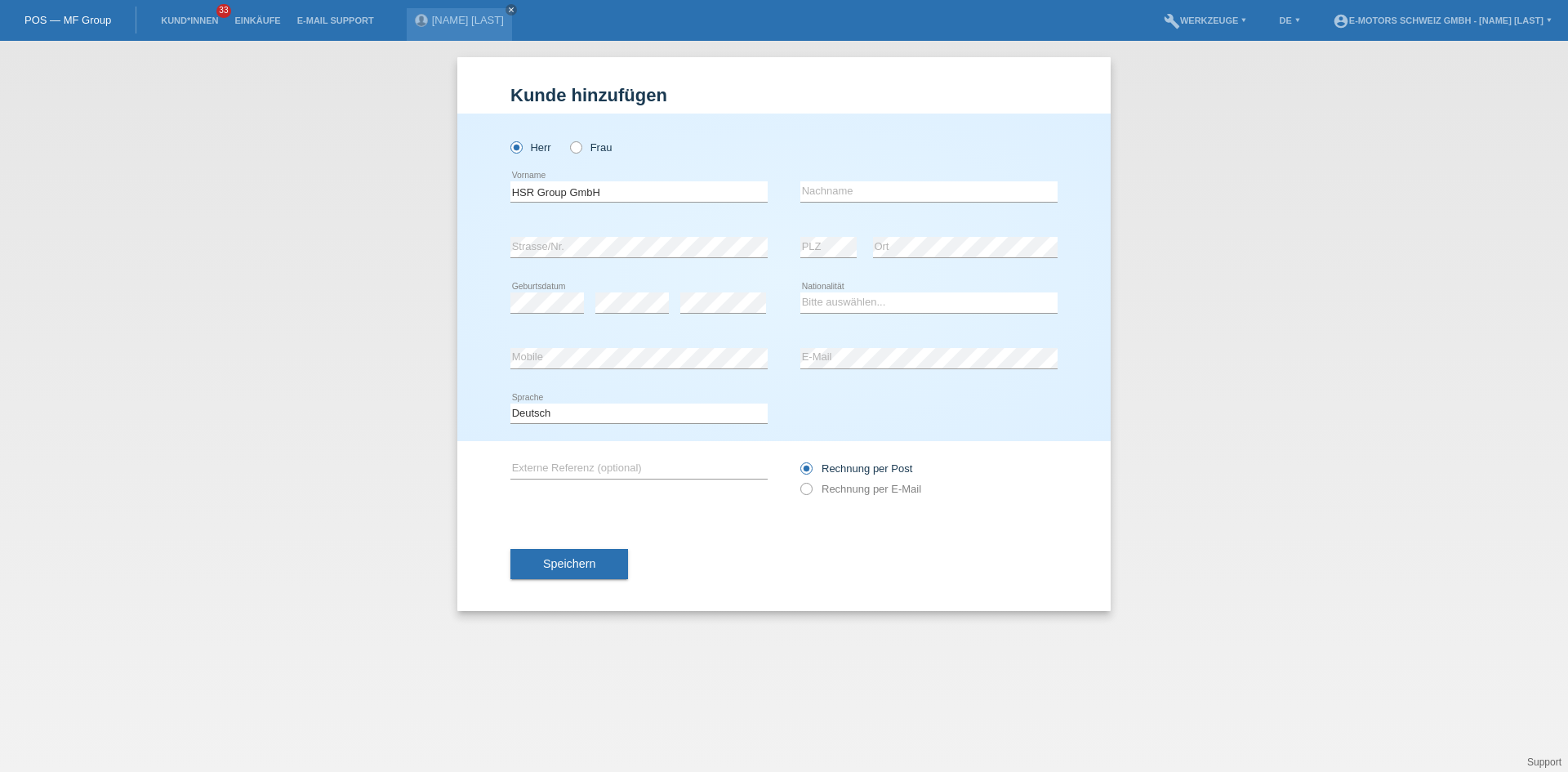 click on "Kund*in hinzufügen
Kunde hinzufügen
Kundin hinzufügen
Herr
Frau
HSR Group GmbH error" at bounding box center (784, 406) 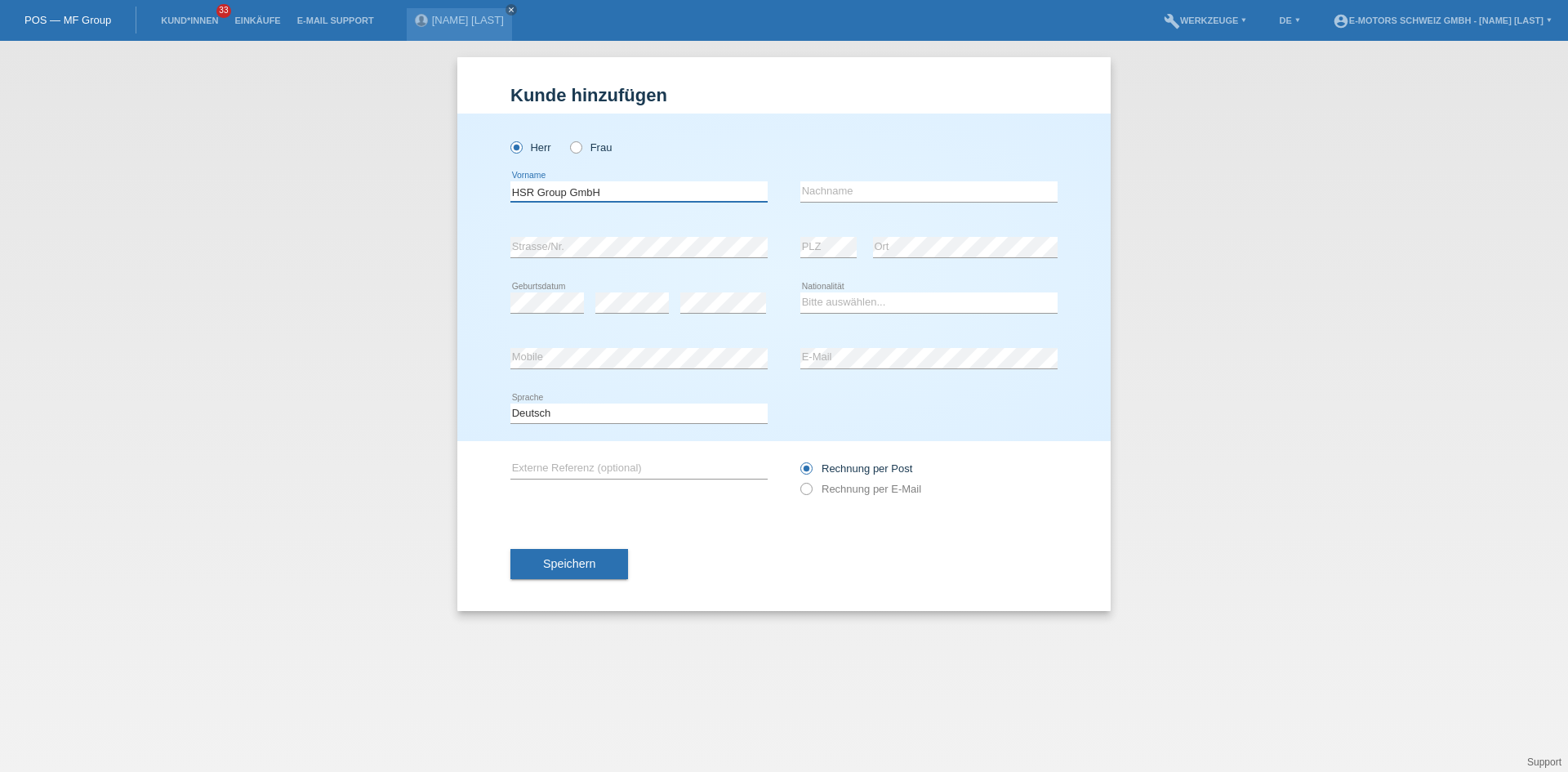drag, startPoint x: 629, startPoint y: 186, endPoint x: 474, endPoint y: 194, distance: 155.20631 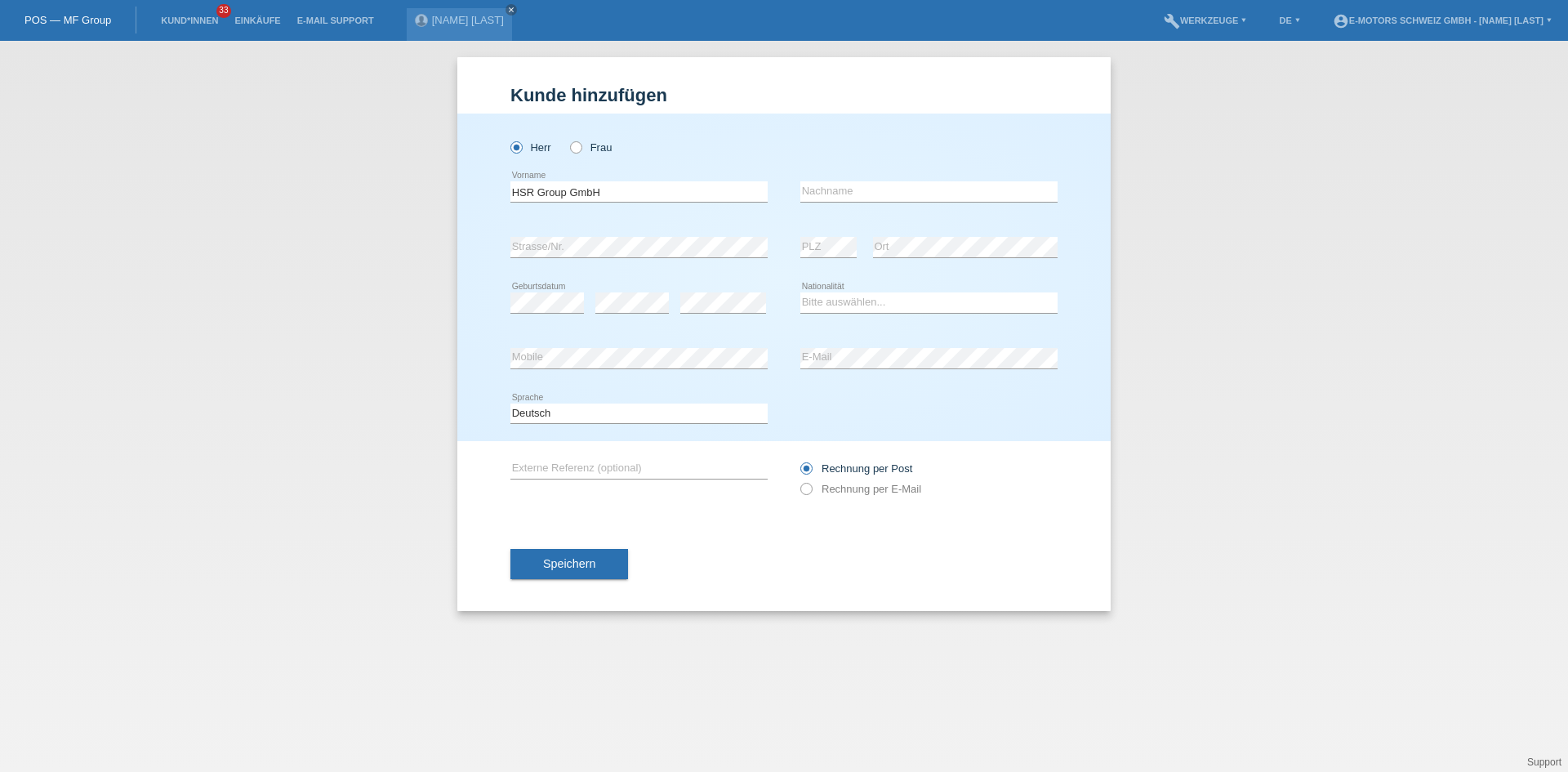 click on "Einkäufe" at bounding box center (257, 20) 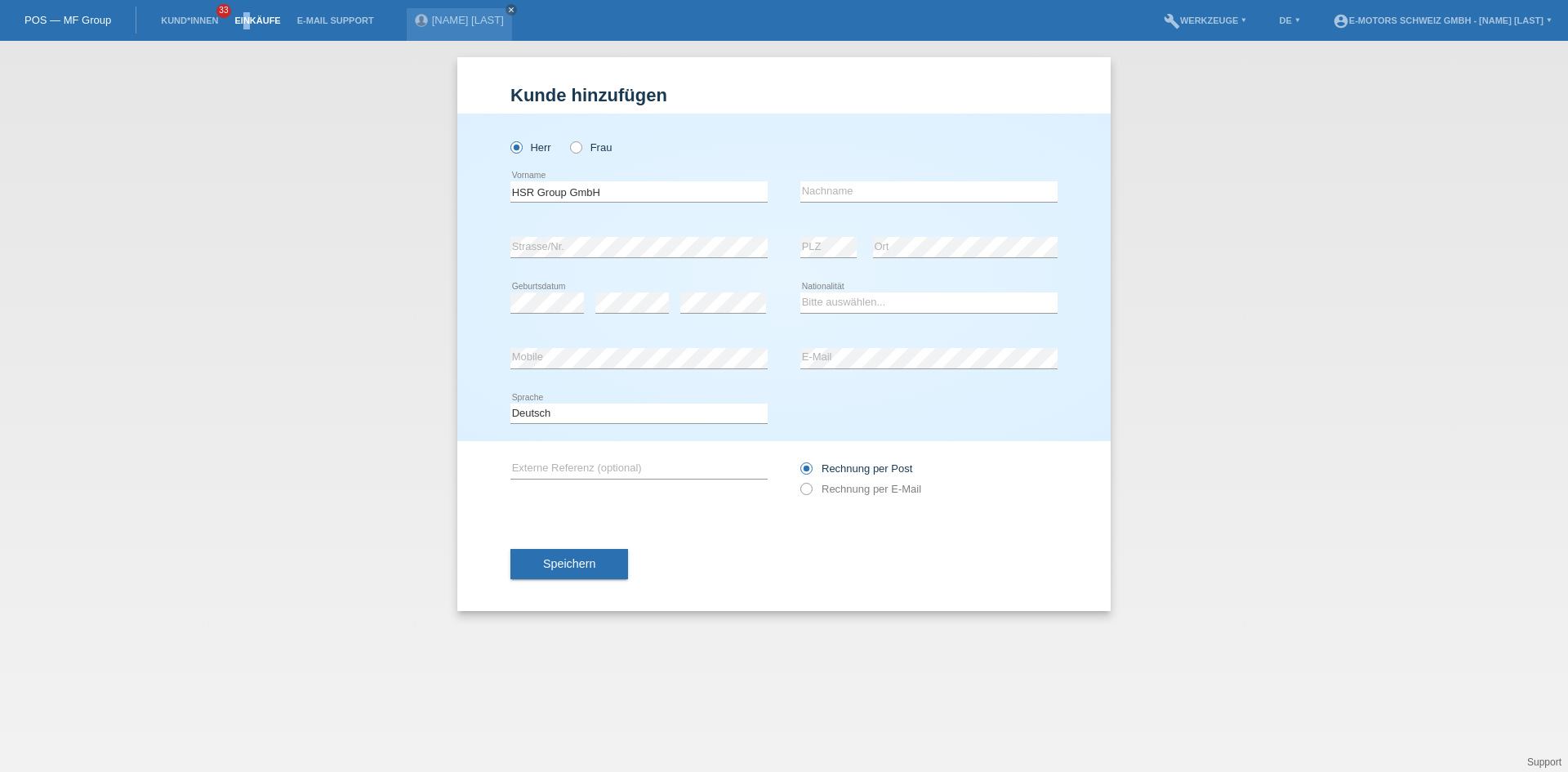 click on "Einkäufe" at bounding box center (257, 20) 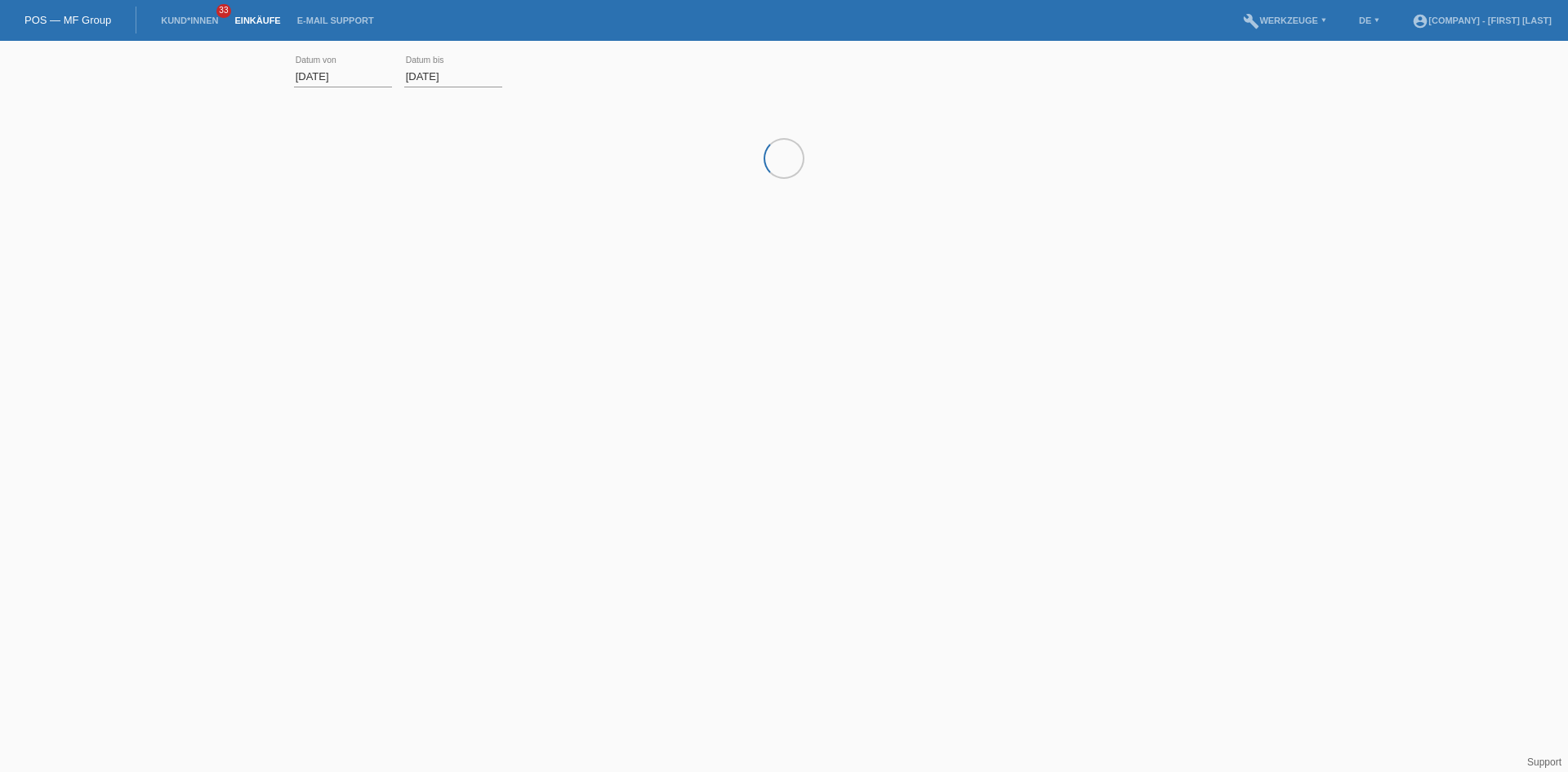 scroll, scrollTop: 0, scrollLeft: 0, axis: both 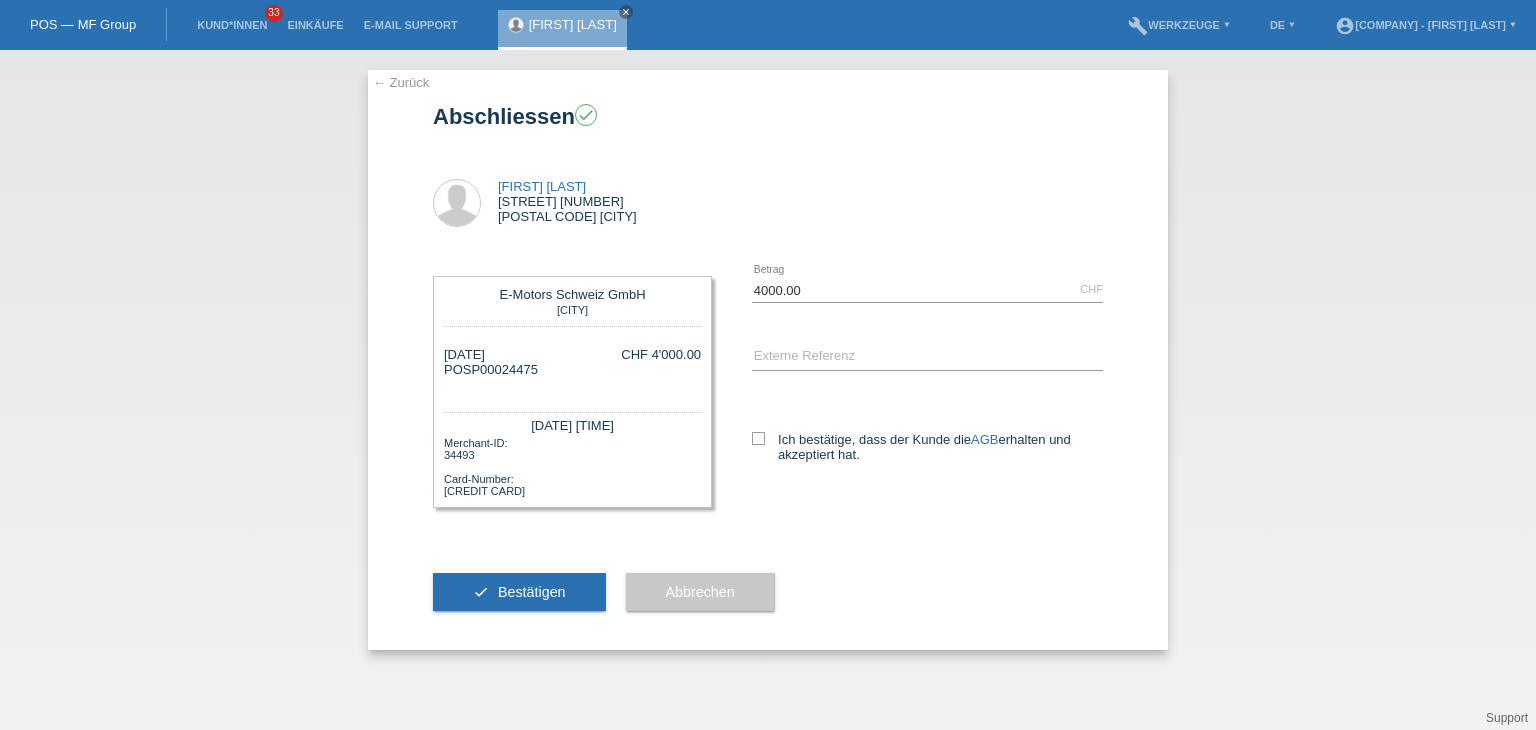 drag, startPoint x: 766, startPoint y: 438, endPoint x: 746, endPoint y: 443, distance: 20.615528 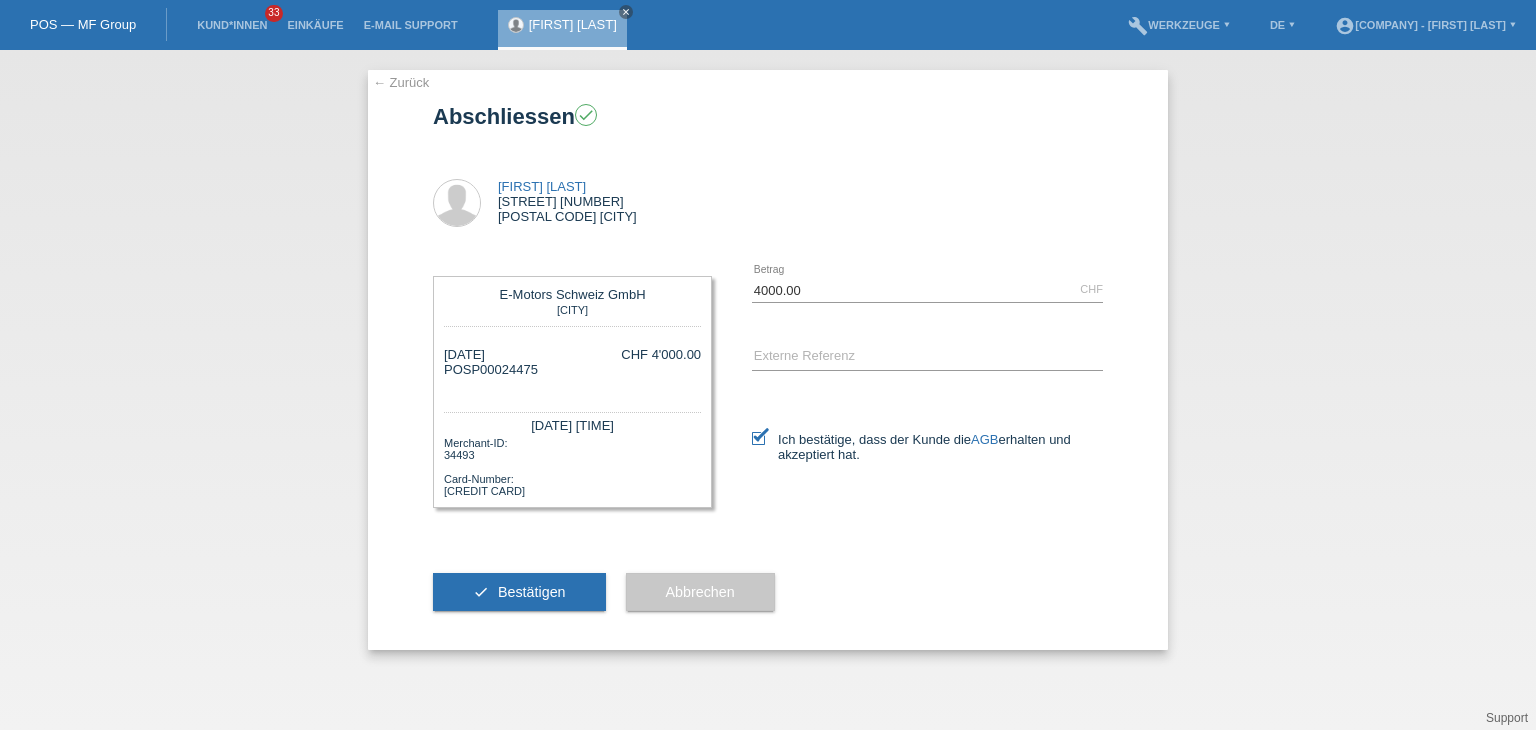 drag, startPoint x: 550, startPoint y: 589, endPoint x: 709, endPoint y: 601, distance: 159.4522 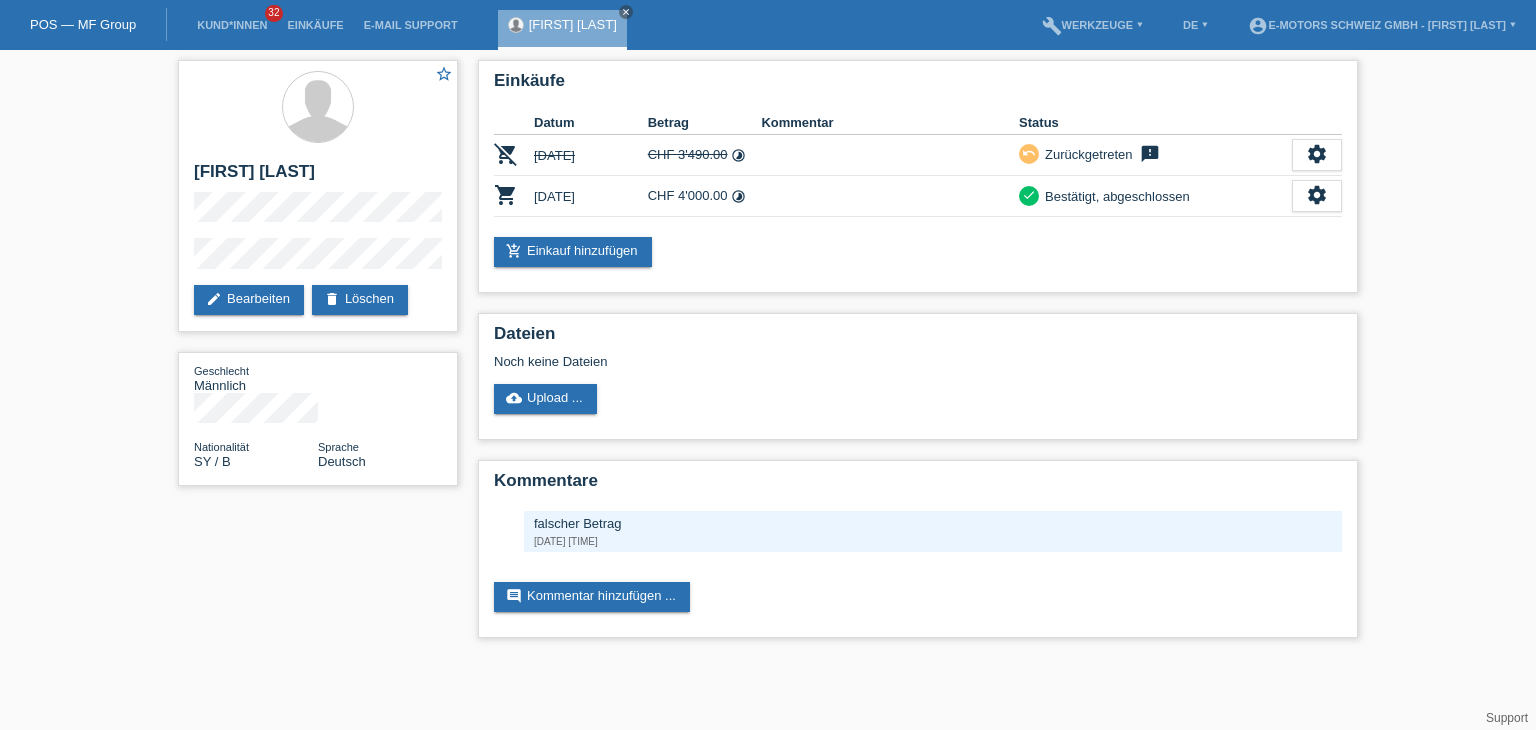 scroll, scrollTop: 0, scrollLeft: 0, axis: both 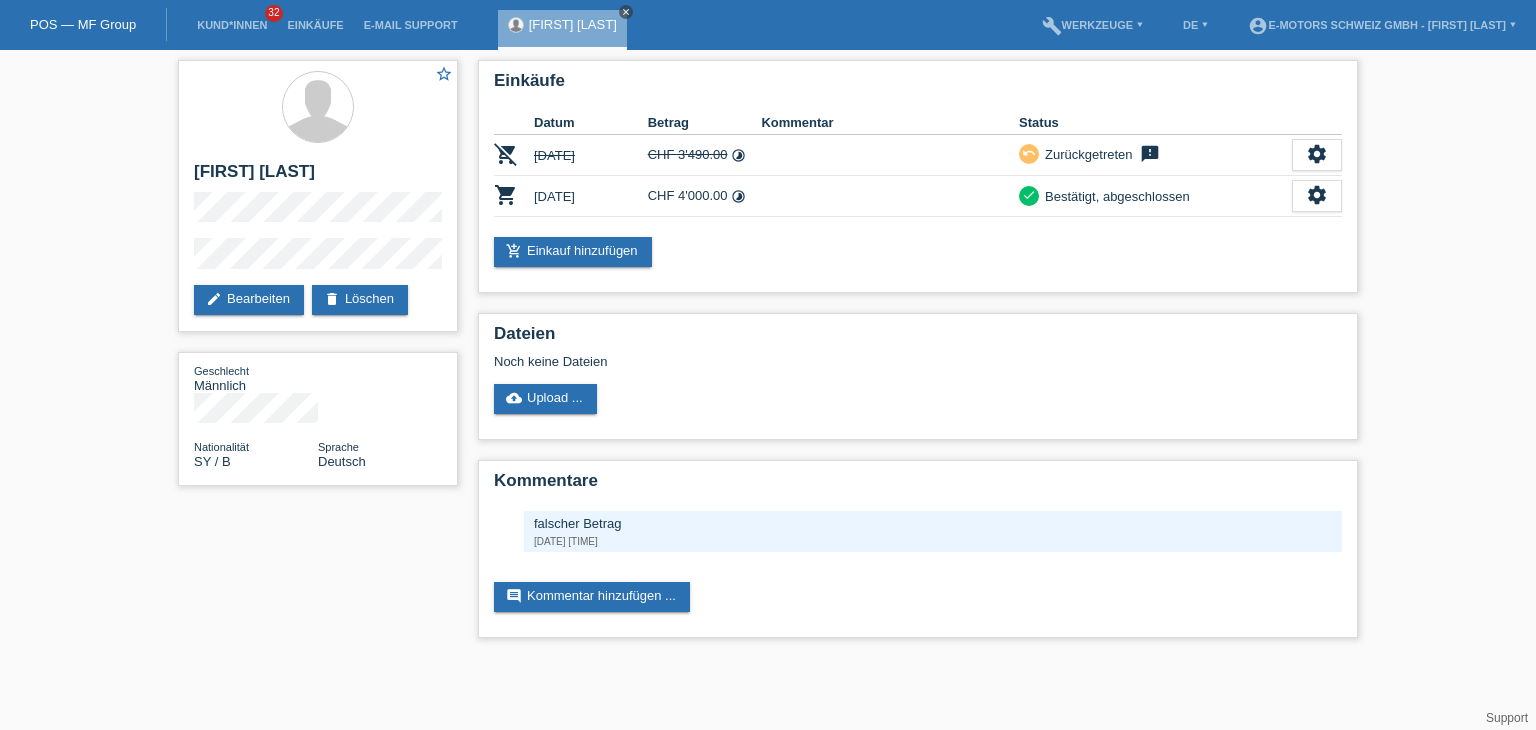 click on "close" at bounding box center (626, 12) 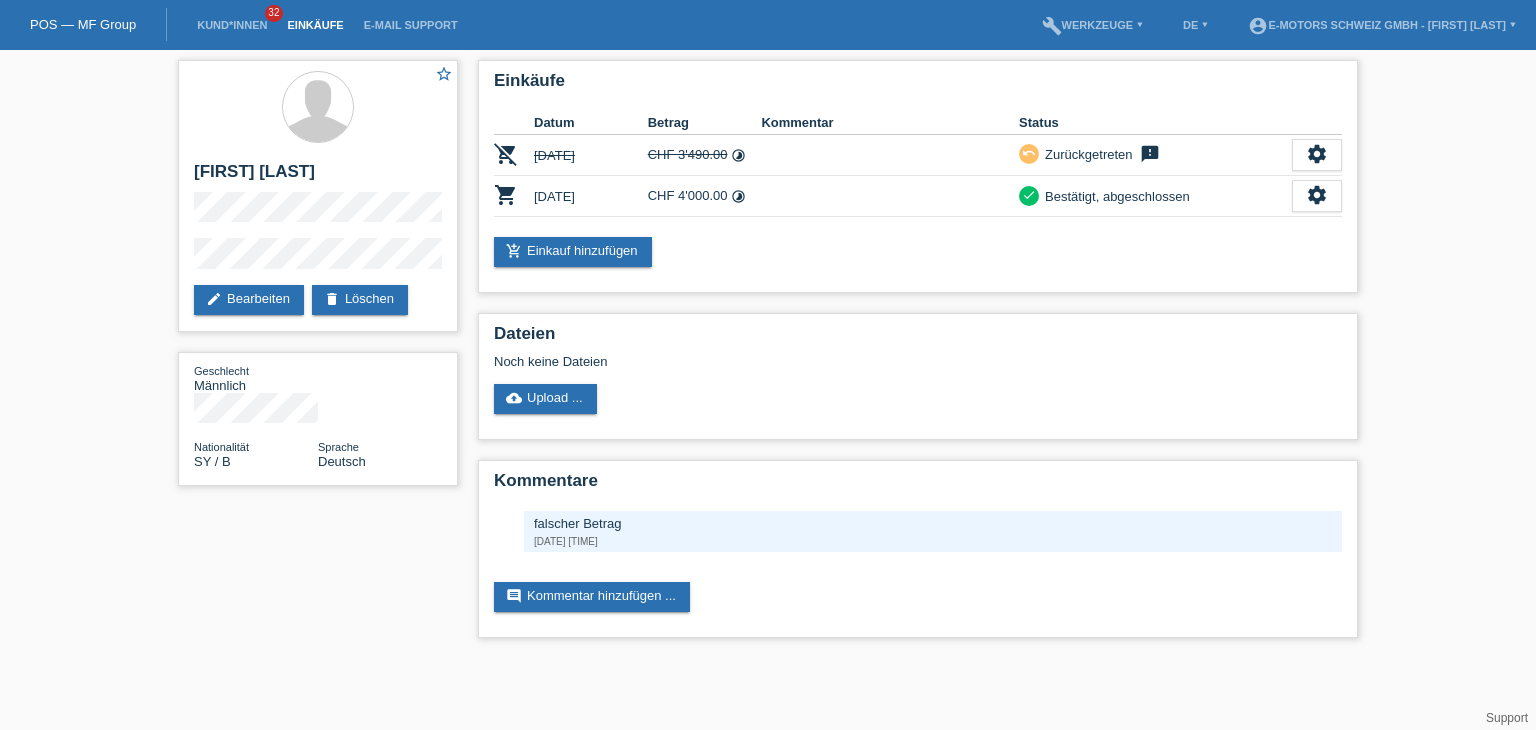 click on "Einkäufe" at bounding box center (315, 25) 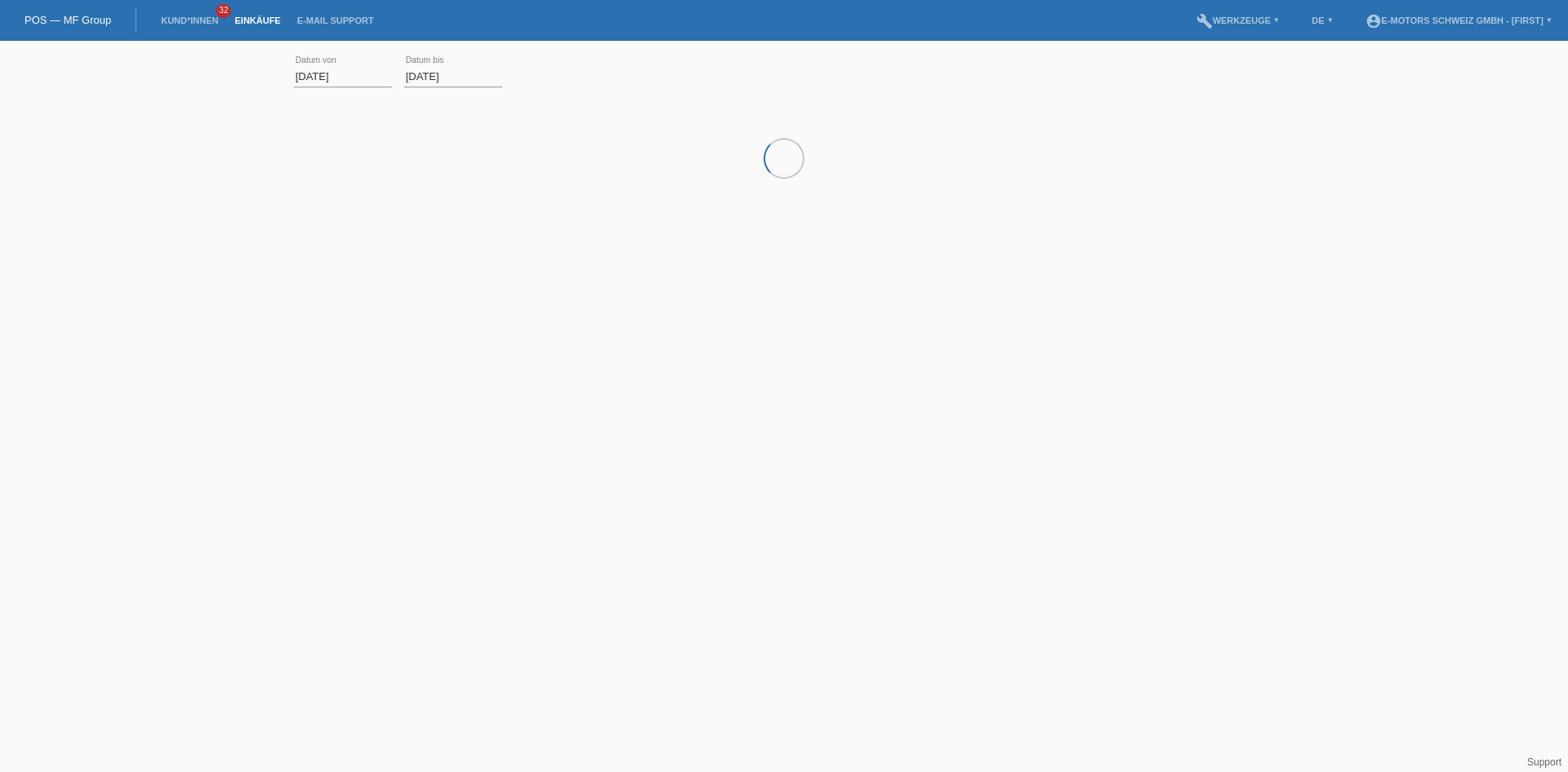 scroll, scrollTop: 0, scrollLeft: 0, axis: both 